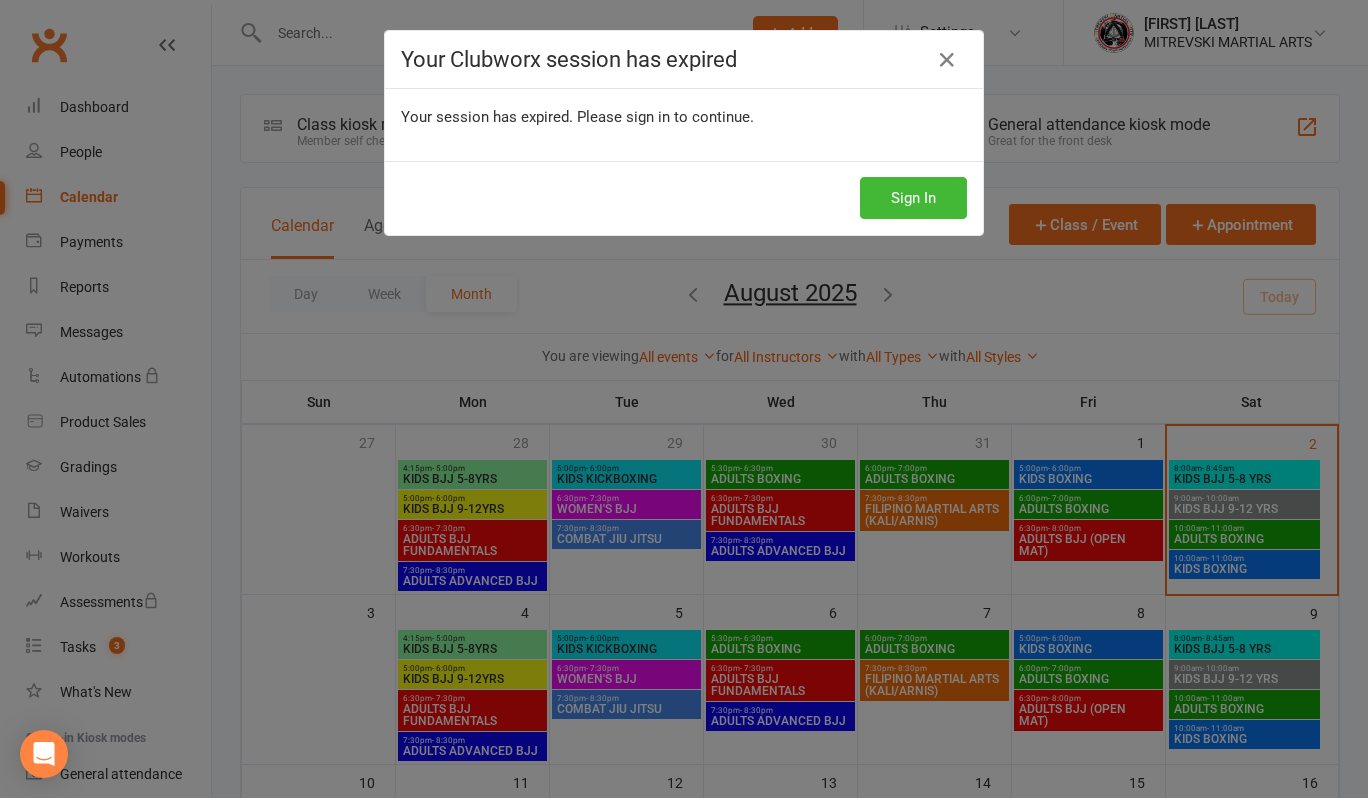 scroll, scrollTop: 0, scrollLeft: 0, axis: both 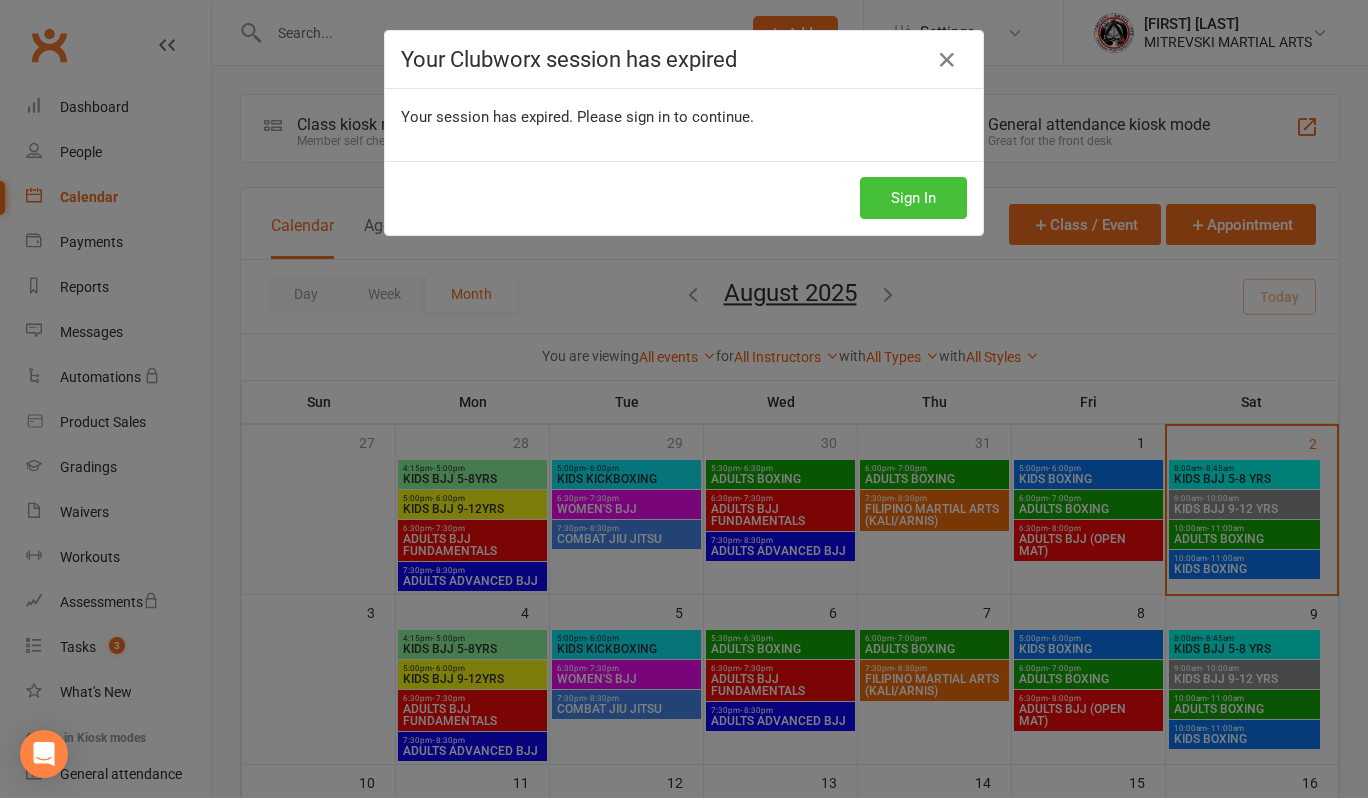 click on "Sign In" at bounding box center [913, 198] 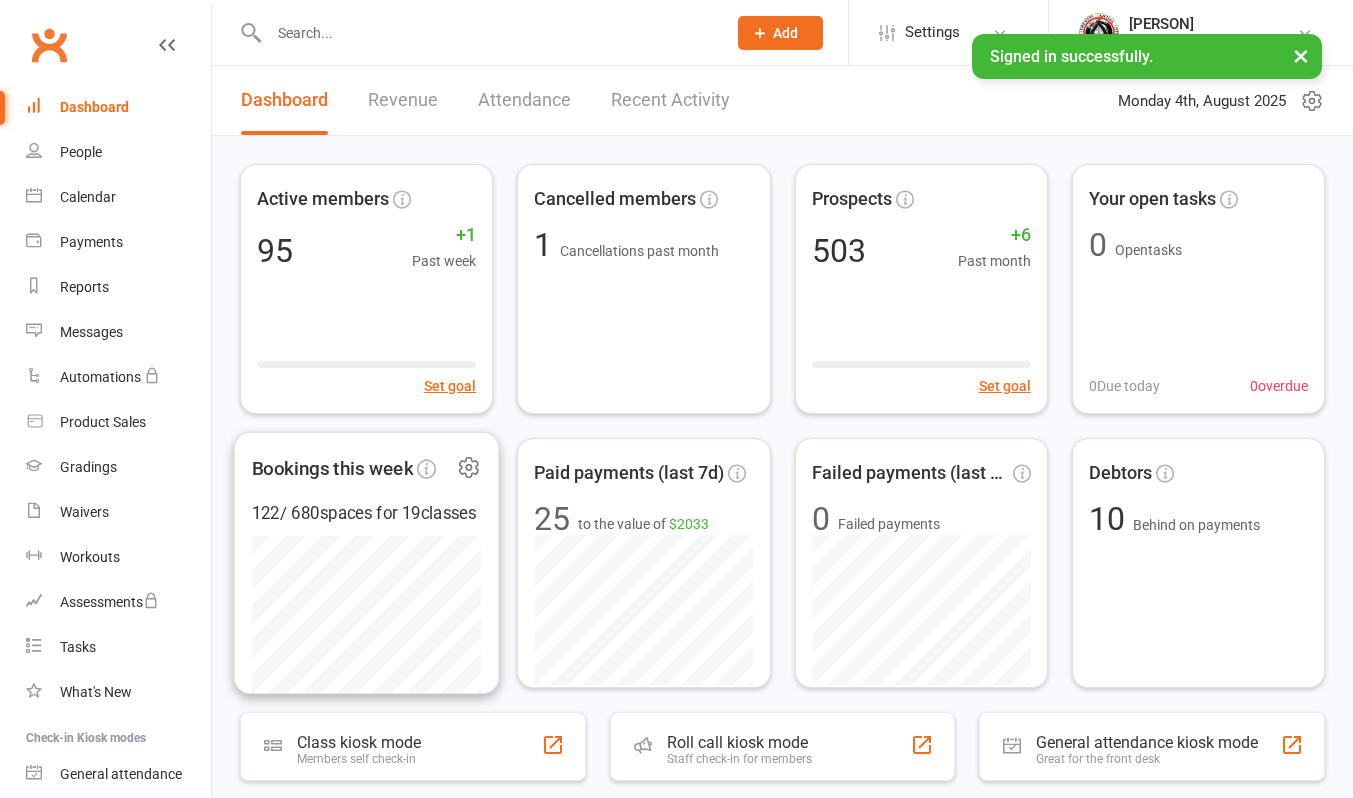 scroll, scrollTop: 0, scrollLeft: 0, axis: both 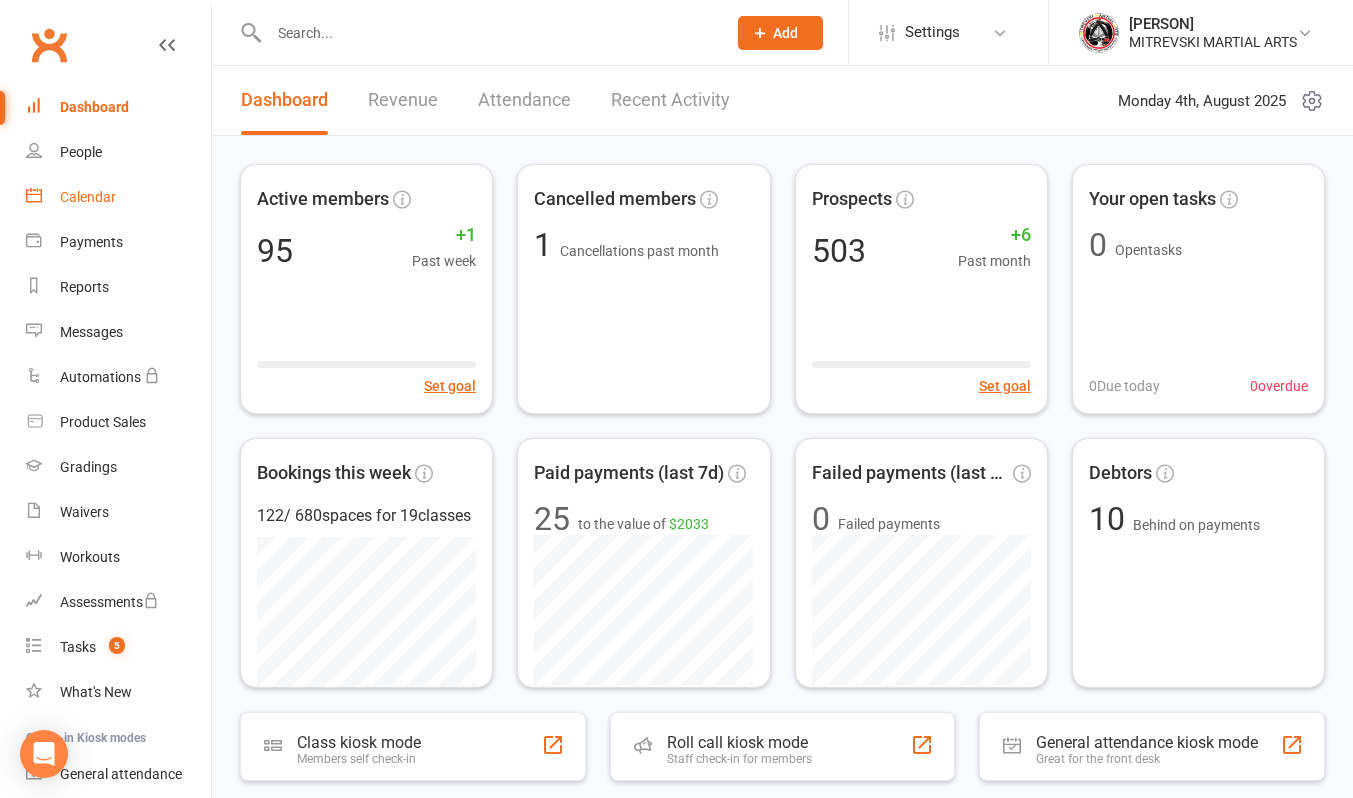click on "Calendar" at bounding box center (118, 197) 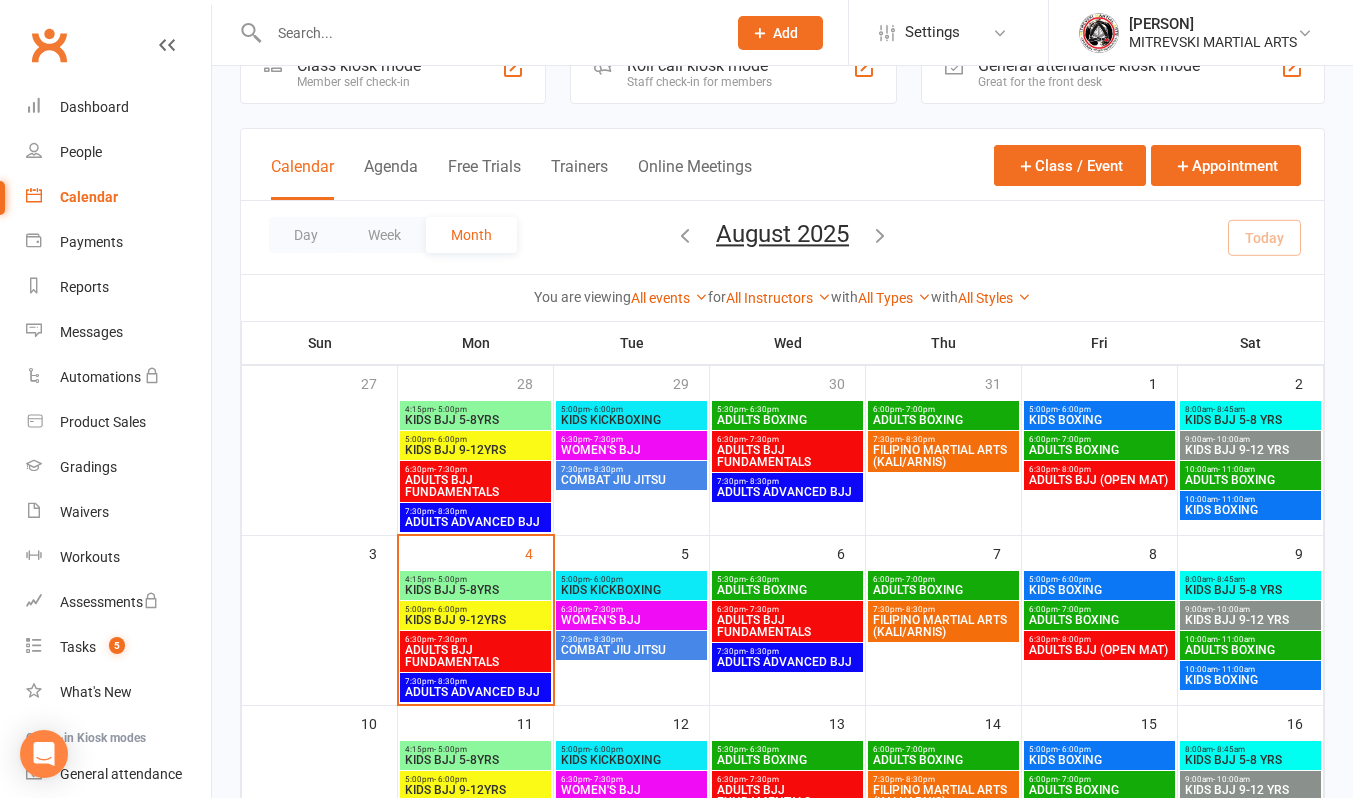 scroll, scrollTop: 300, scrollLeft: 0, axis: vertical 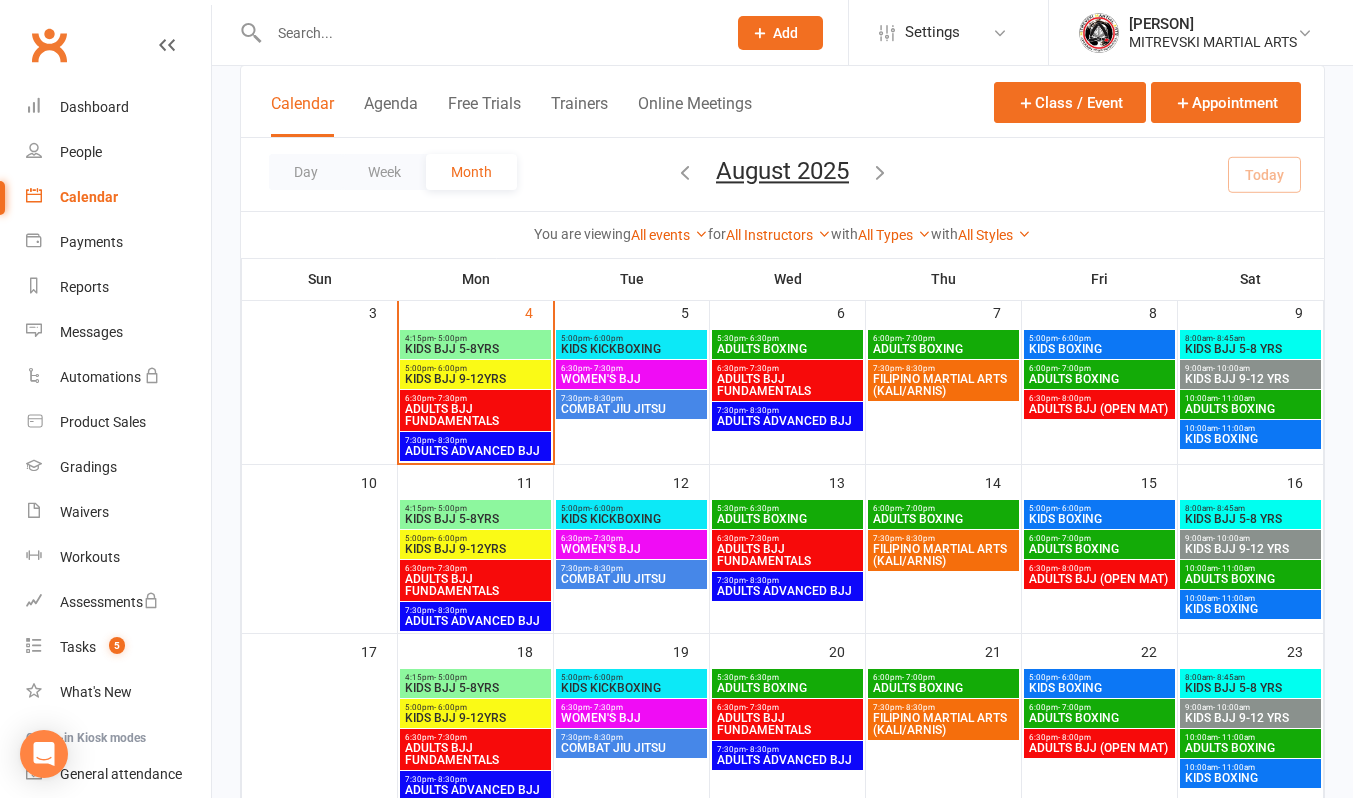 click on "ADULTS BJJ FUNDAMENTALS" at bounding box center (475, 415) 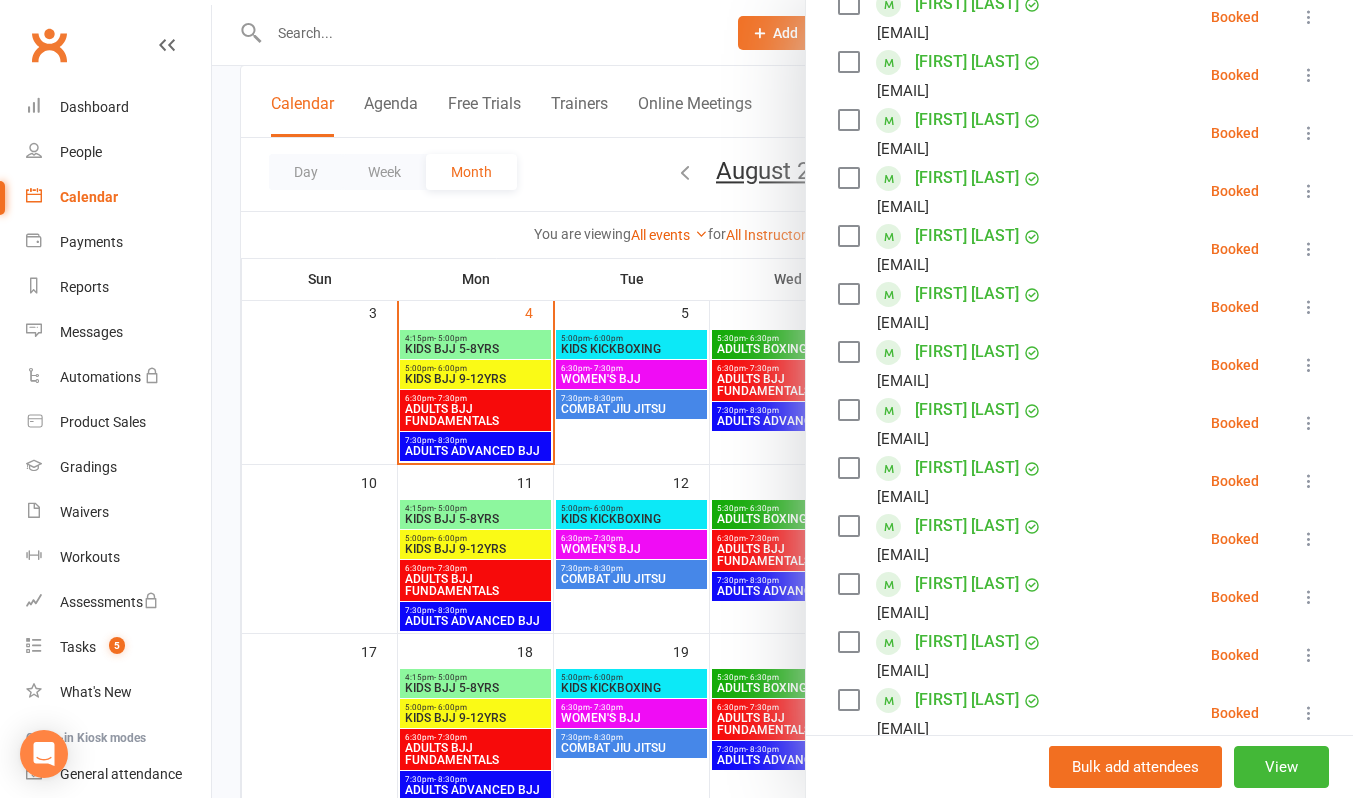scroll, scrollTop: 500, scrollLeft: 0, axis: vertical 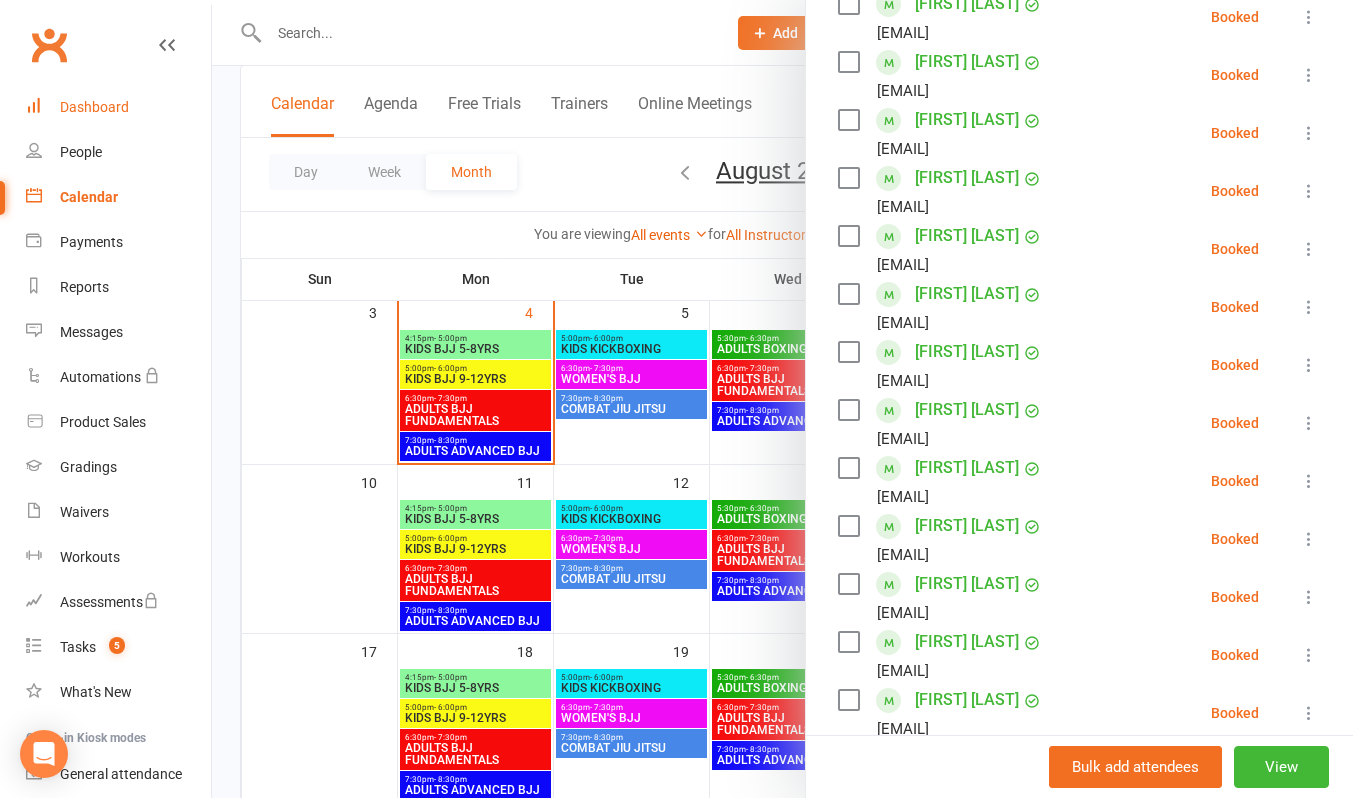click on "Dashboard" at bounding box center [94, 107] 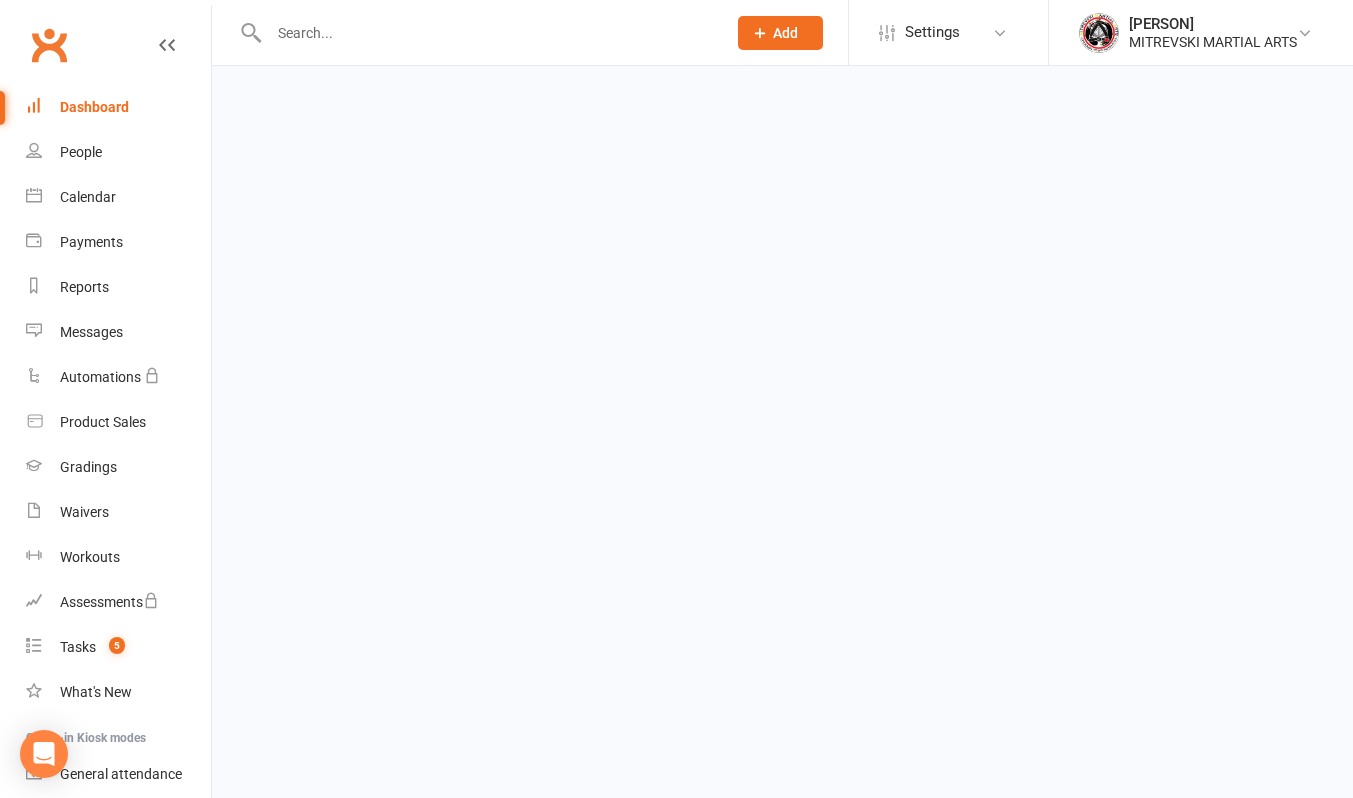 scroll, scrollTop: 0, scrollLeft: 0, axis: both 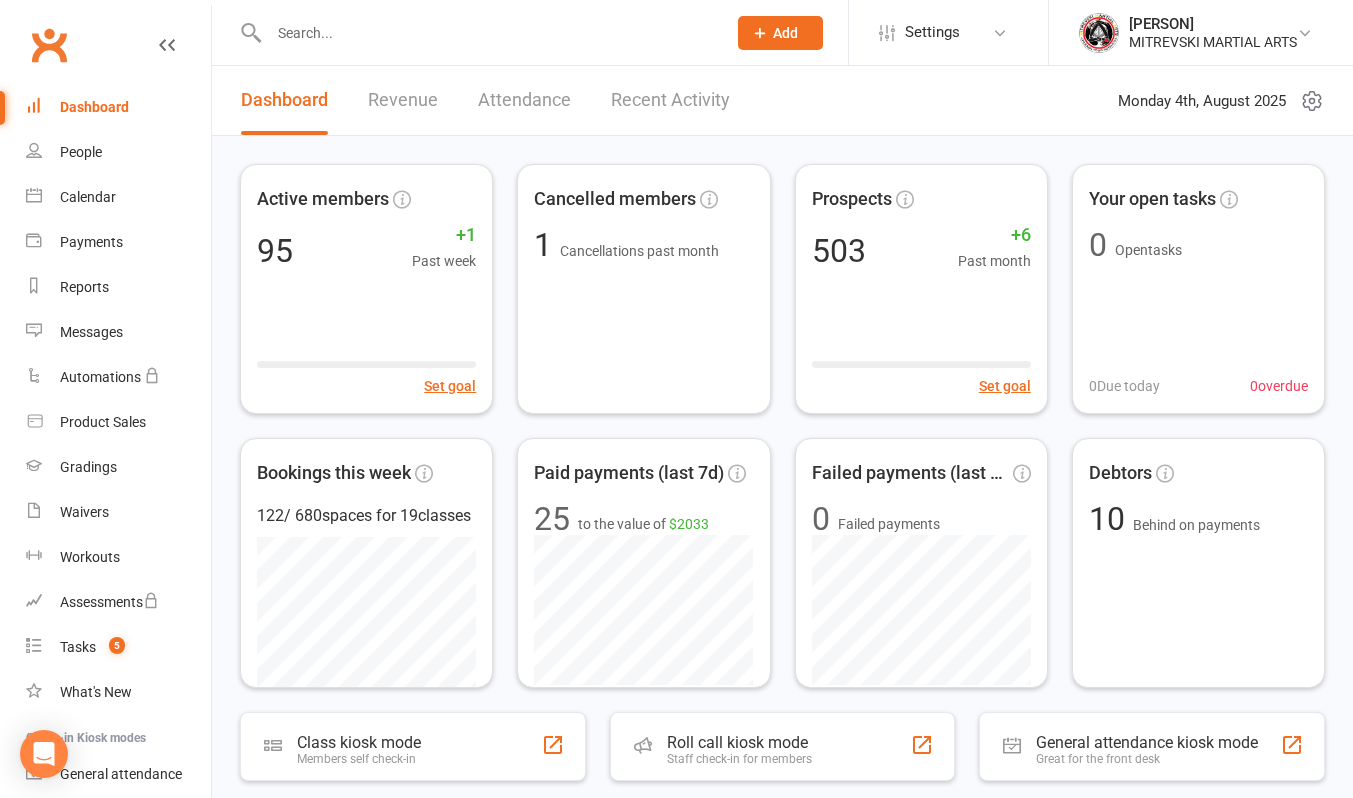 click at bounding box center (487, 33) 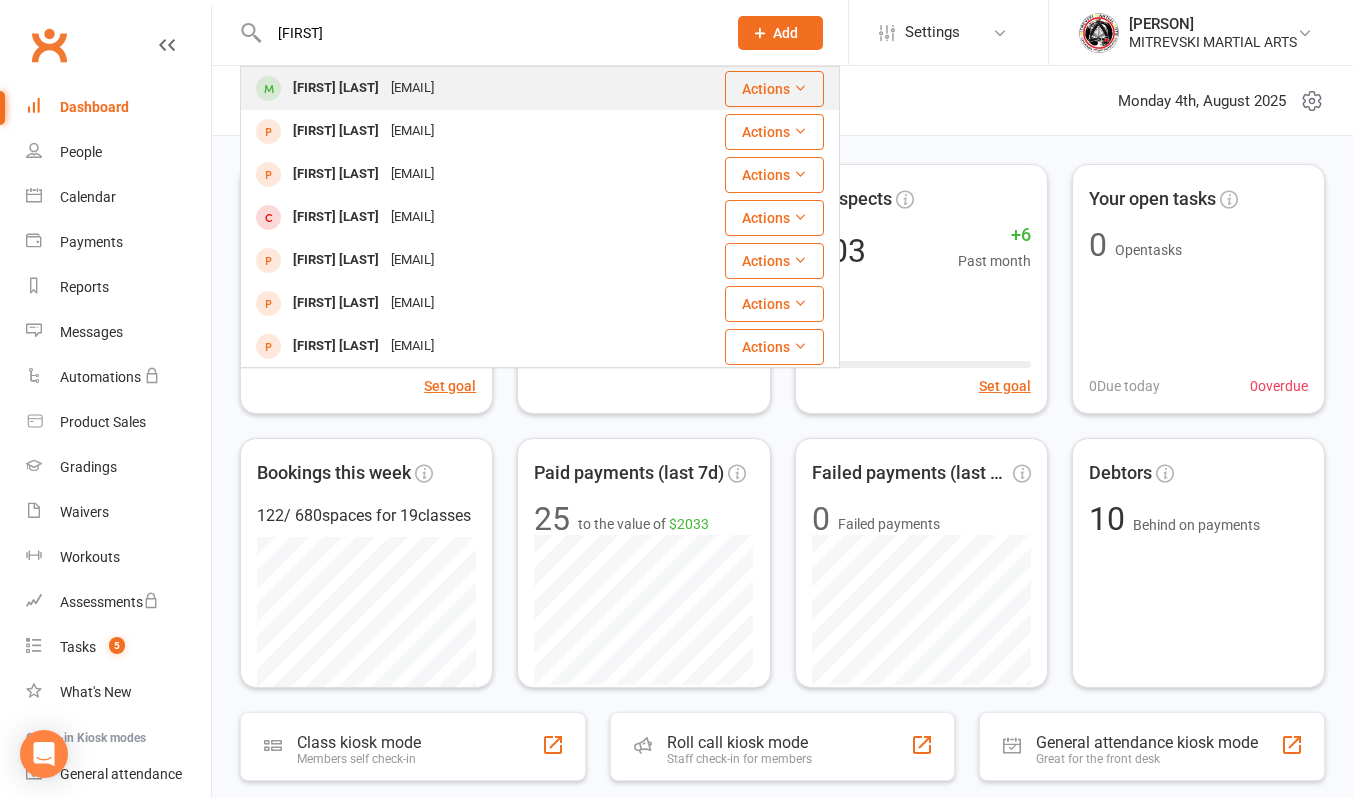 type on "[FIRST]" 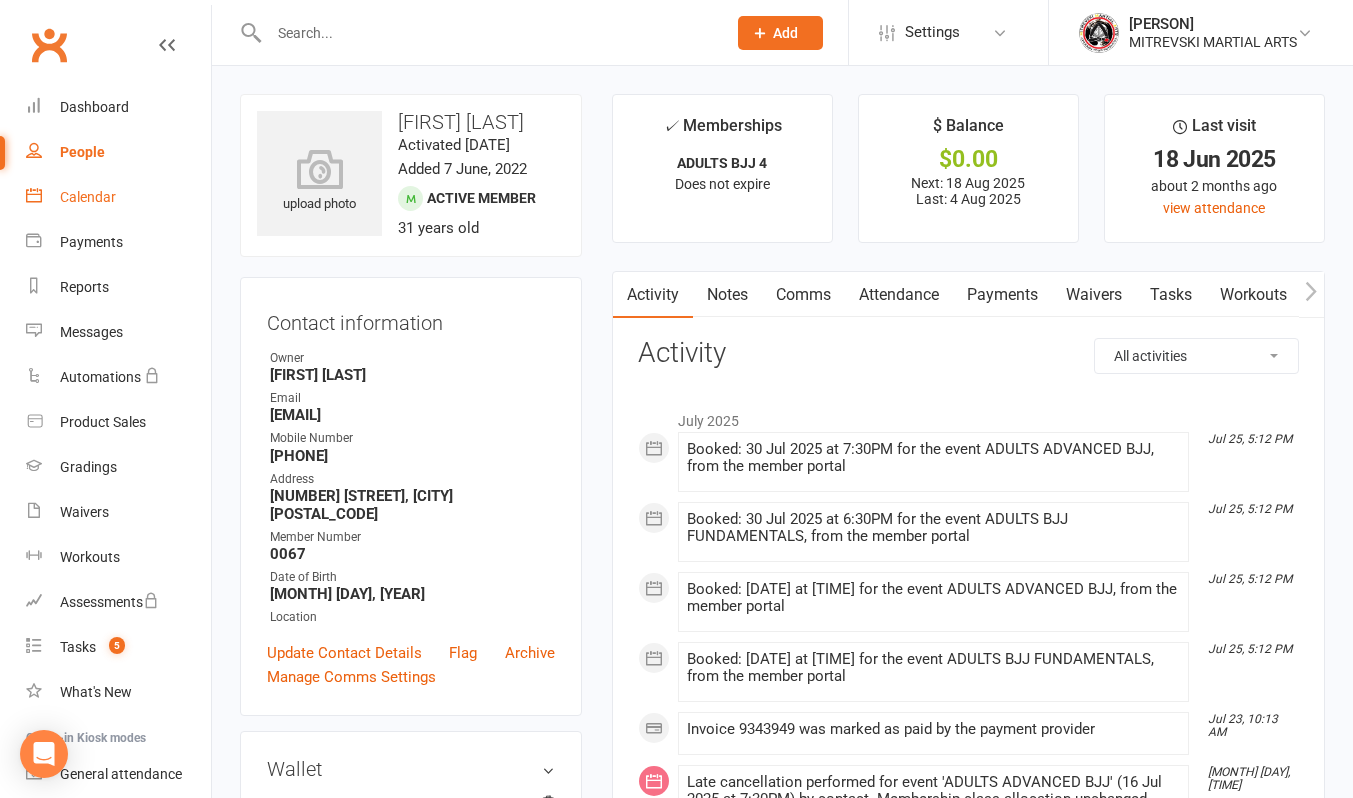 click on "Calendar" at bounding box center [88, 197] 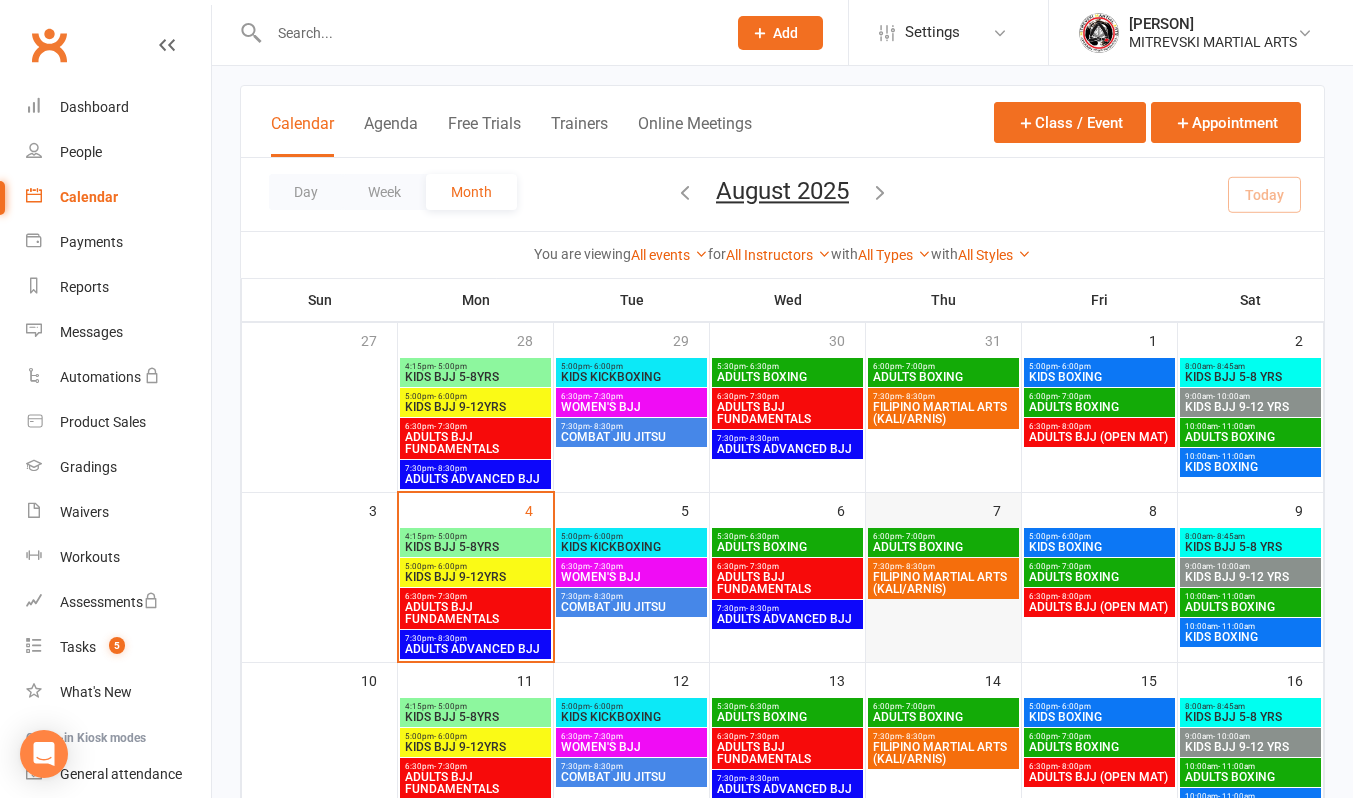 scroll, scrollTop: 200, scrollLeft: 0, axis: vertical 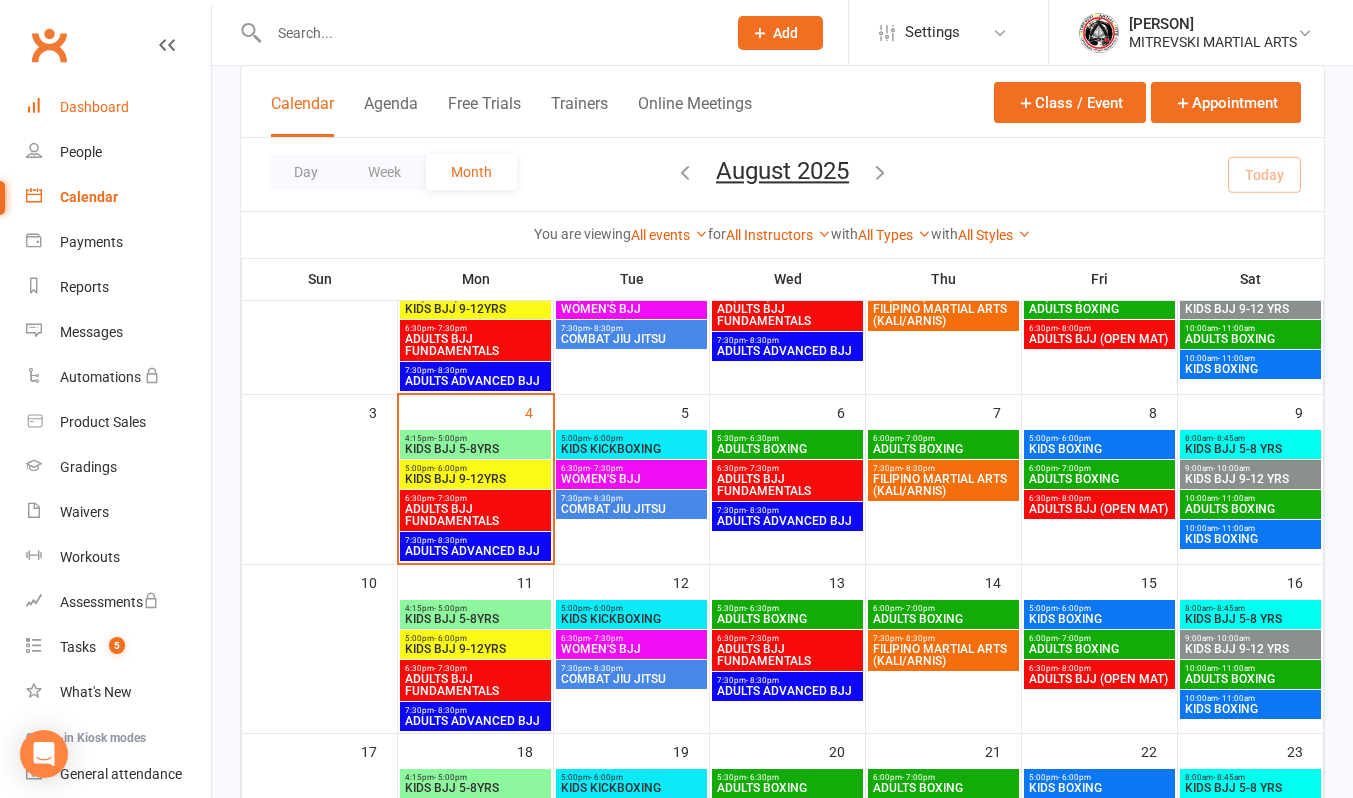 click on "Dashboard" at bounding box center [94, 107] 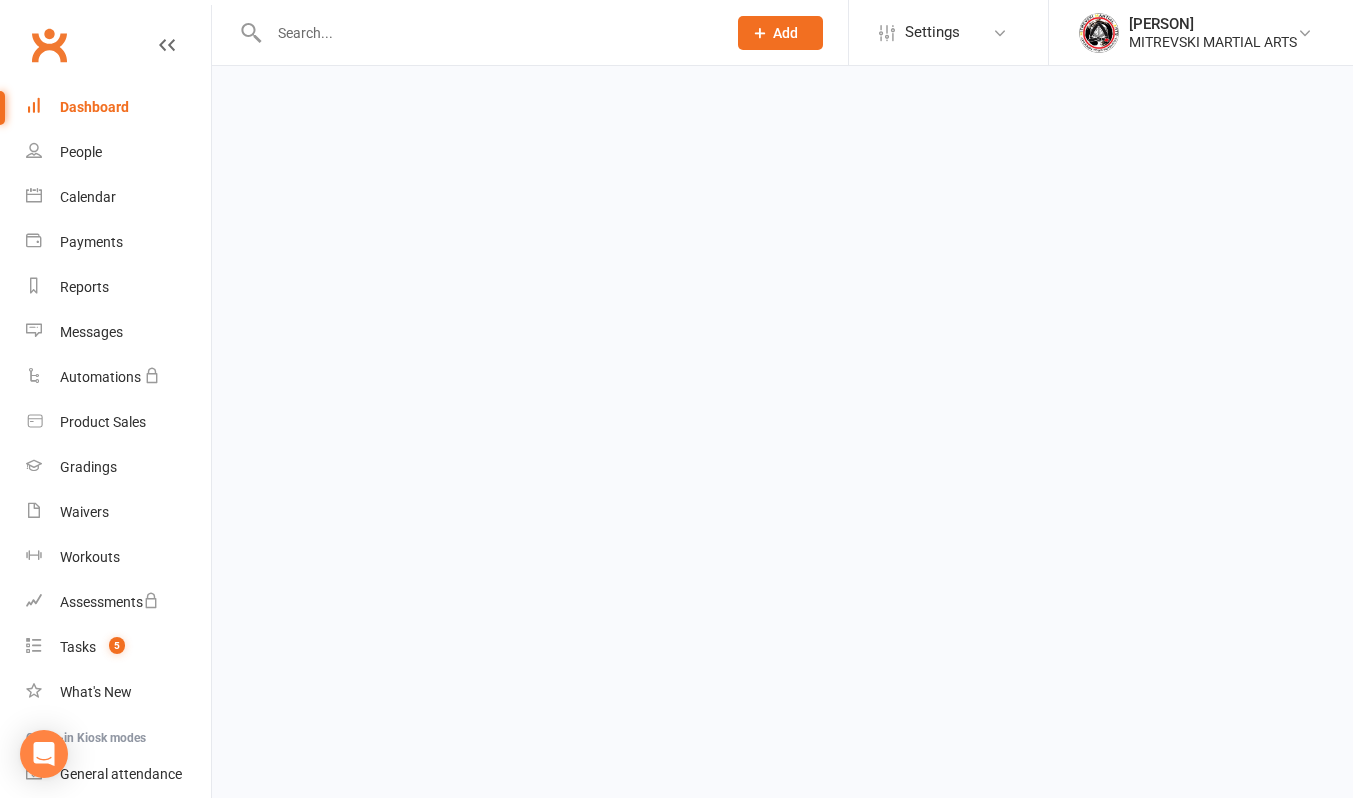 scroll, scrollTop: 0, scrollLeft: 0, axis: both 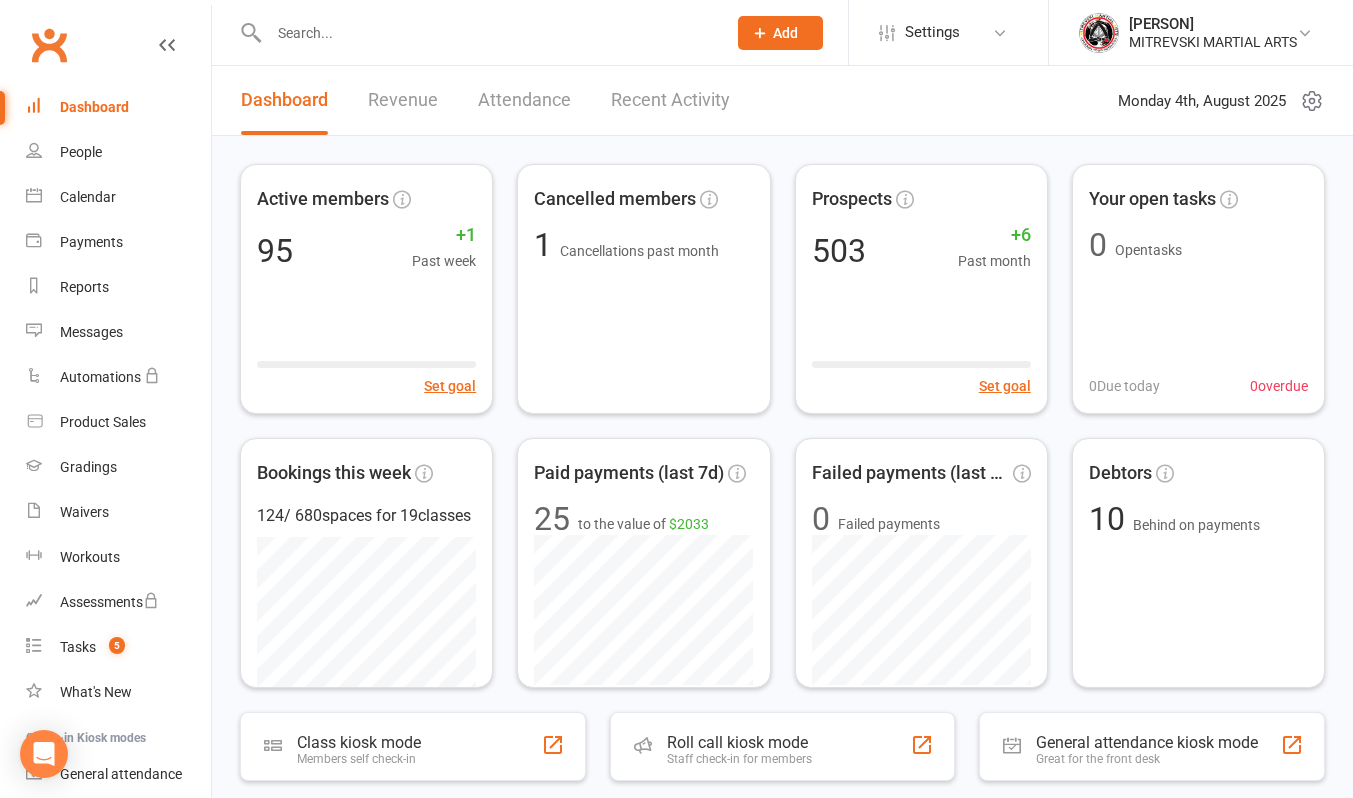 click on "Recent Activity" at bounding box center [670, 100] 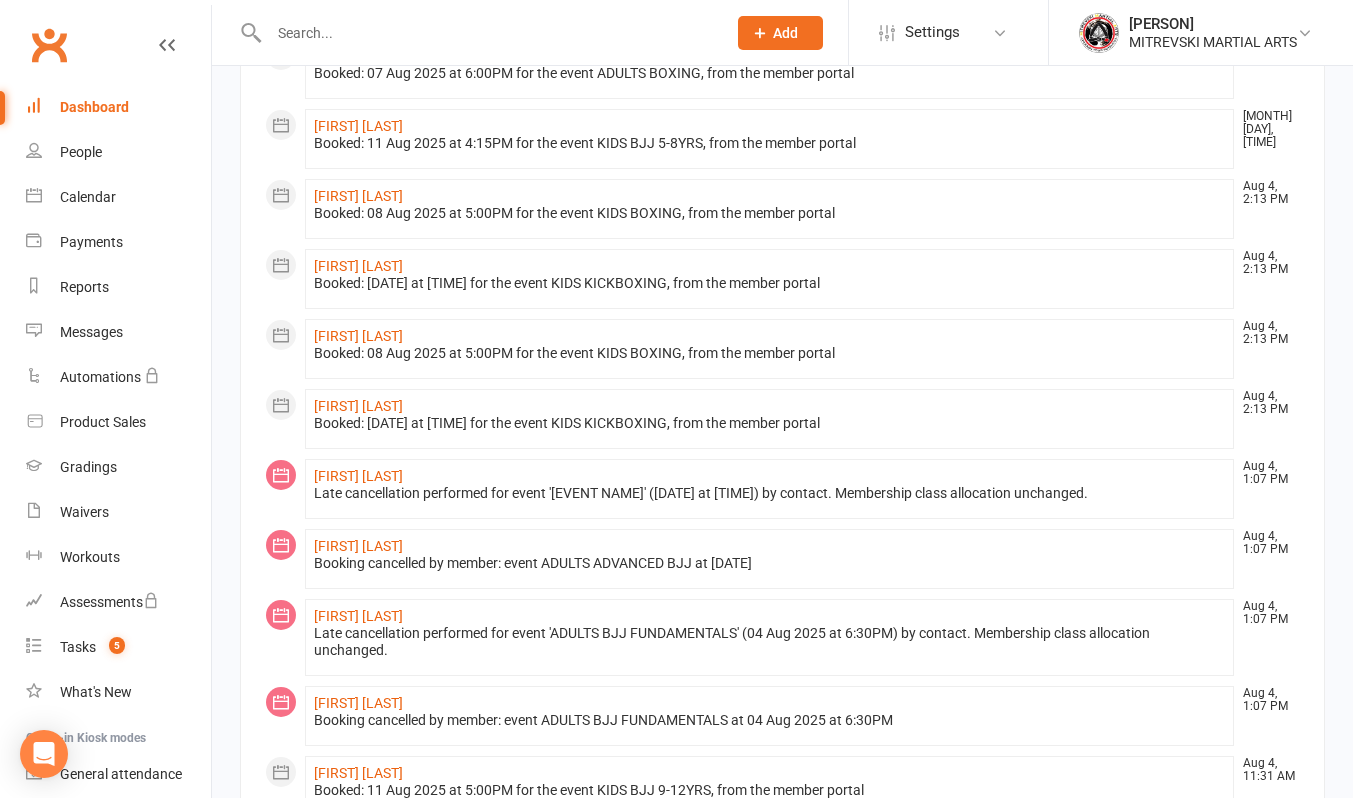 scroll, scrollTop: 400, scrollLeft: 0, axis: vertical 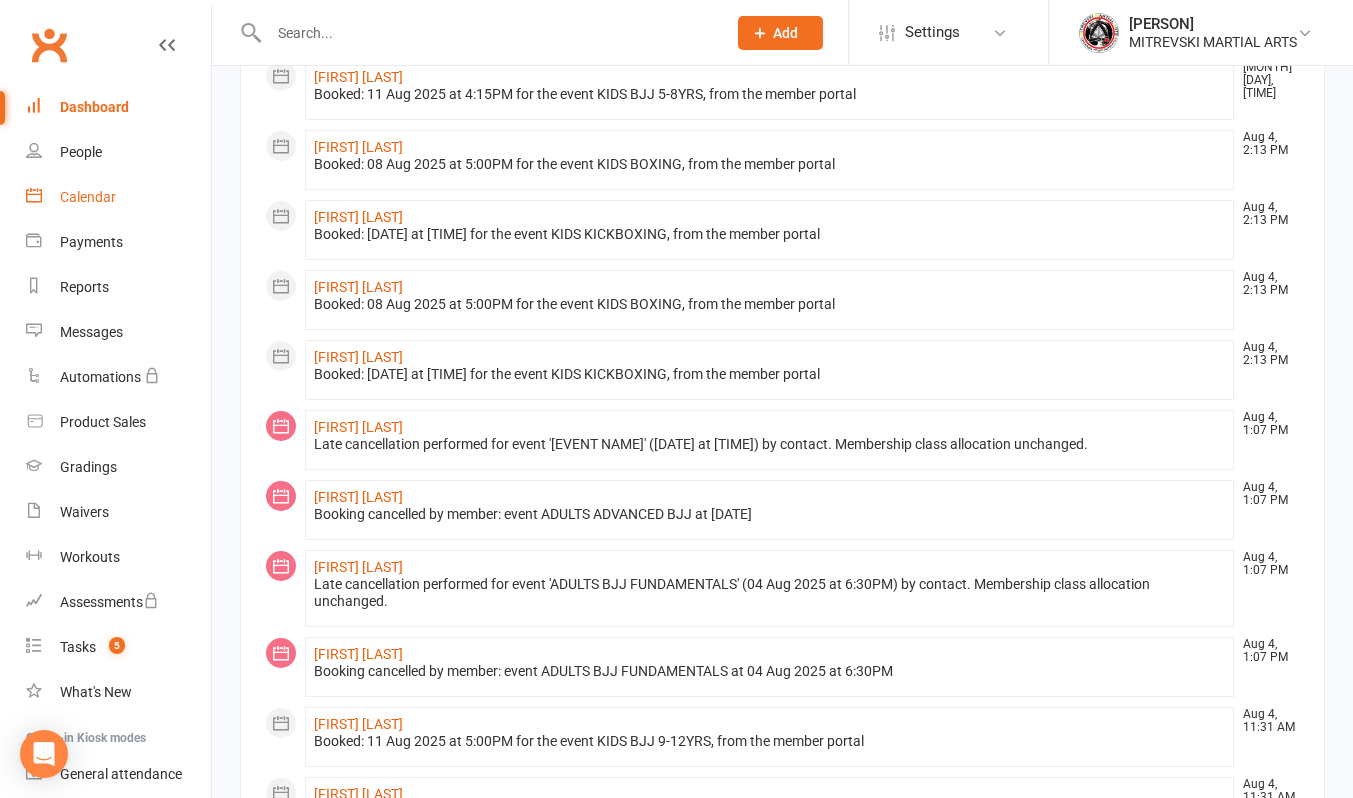 click on "Calendar" at bounding box center [88, 197] 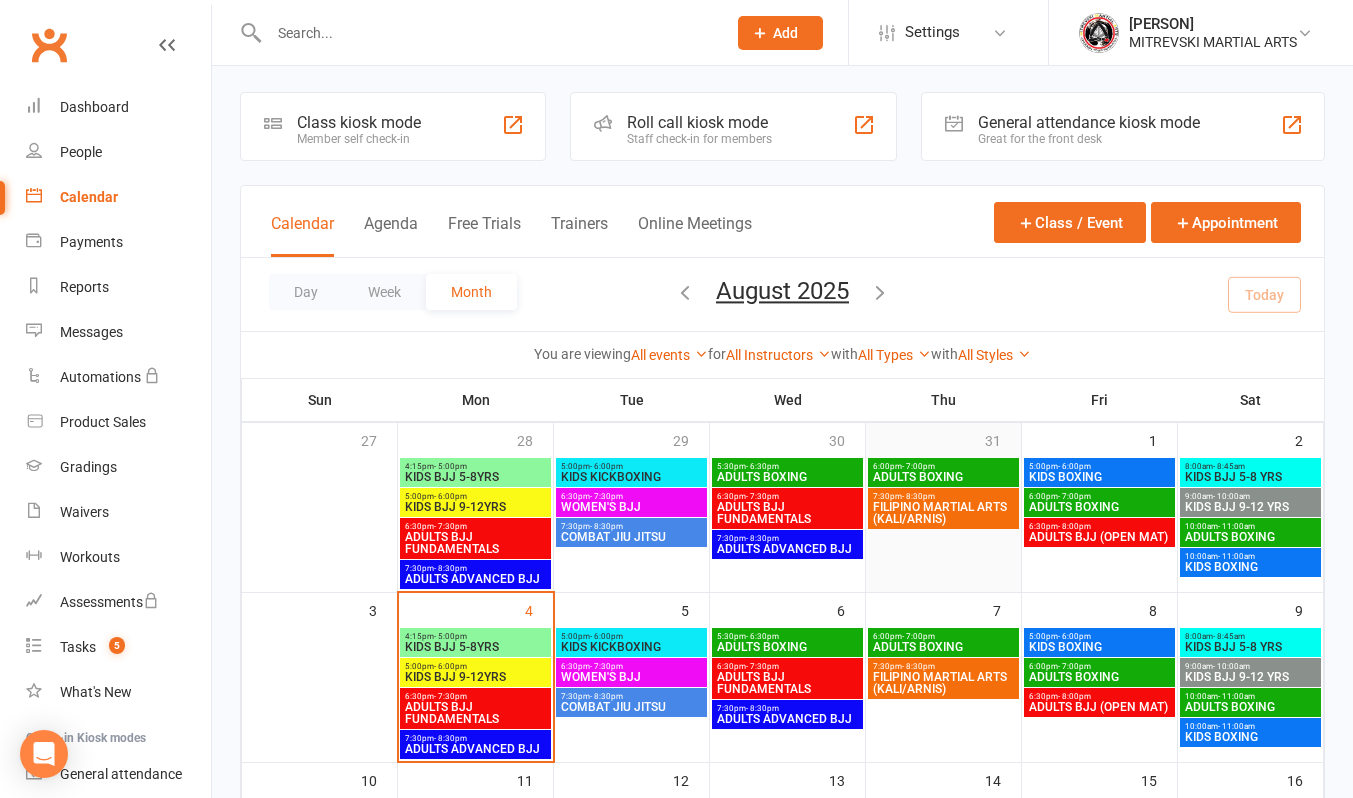 scroll, scrollTop: 300, scrollLeft: 0, axis: vertical 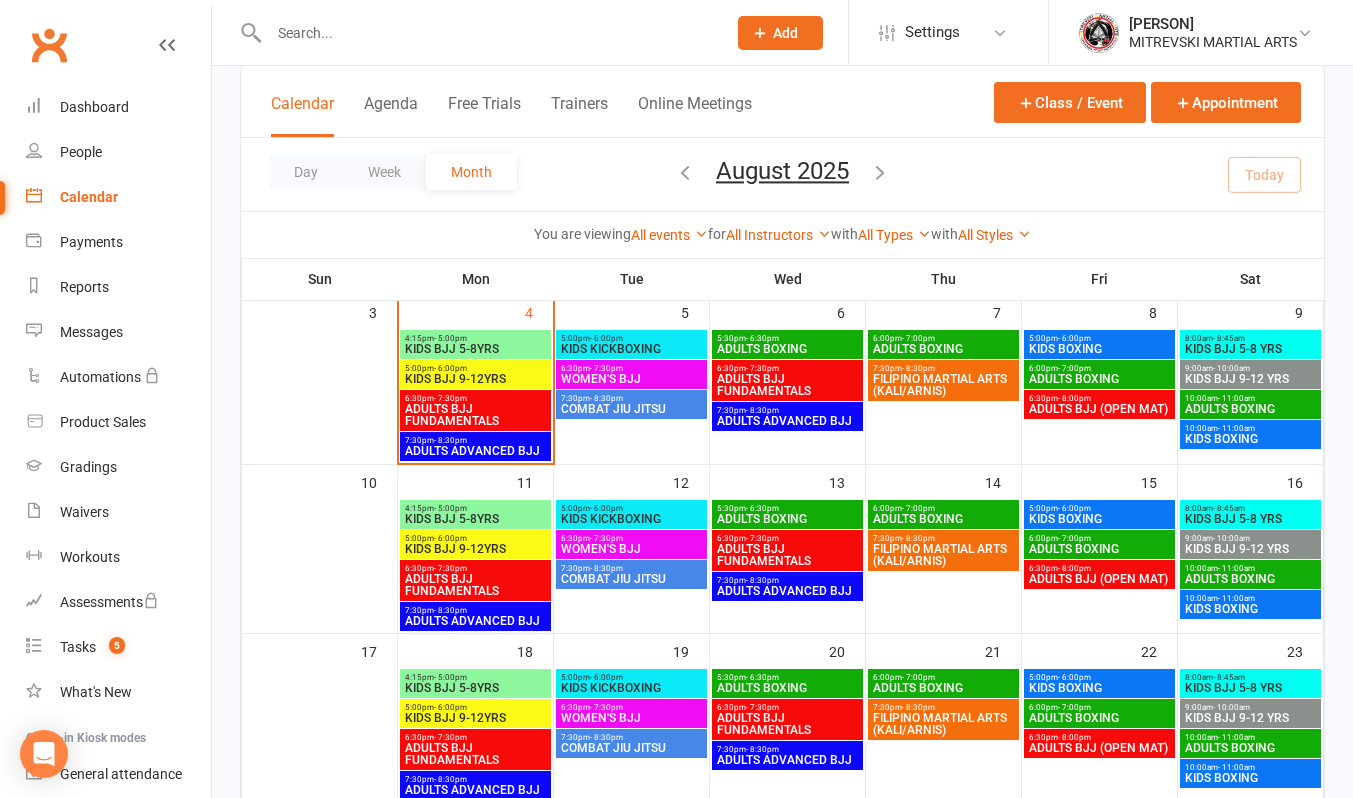 click on "ADULTS BJJ FUNDAMENTALS" at bounding box center [475, 415] 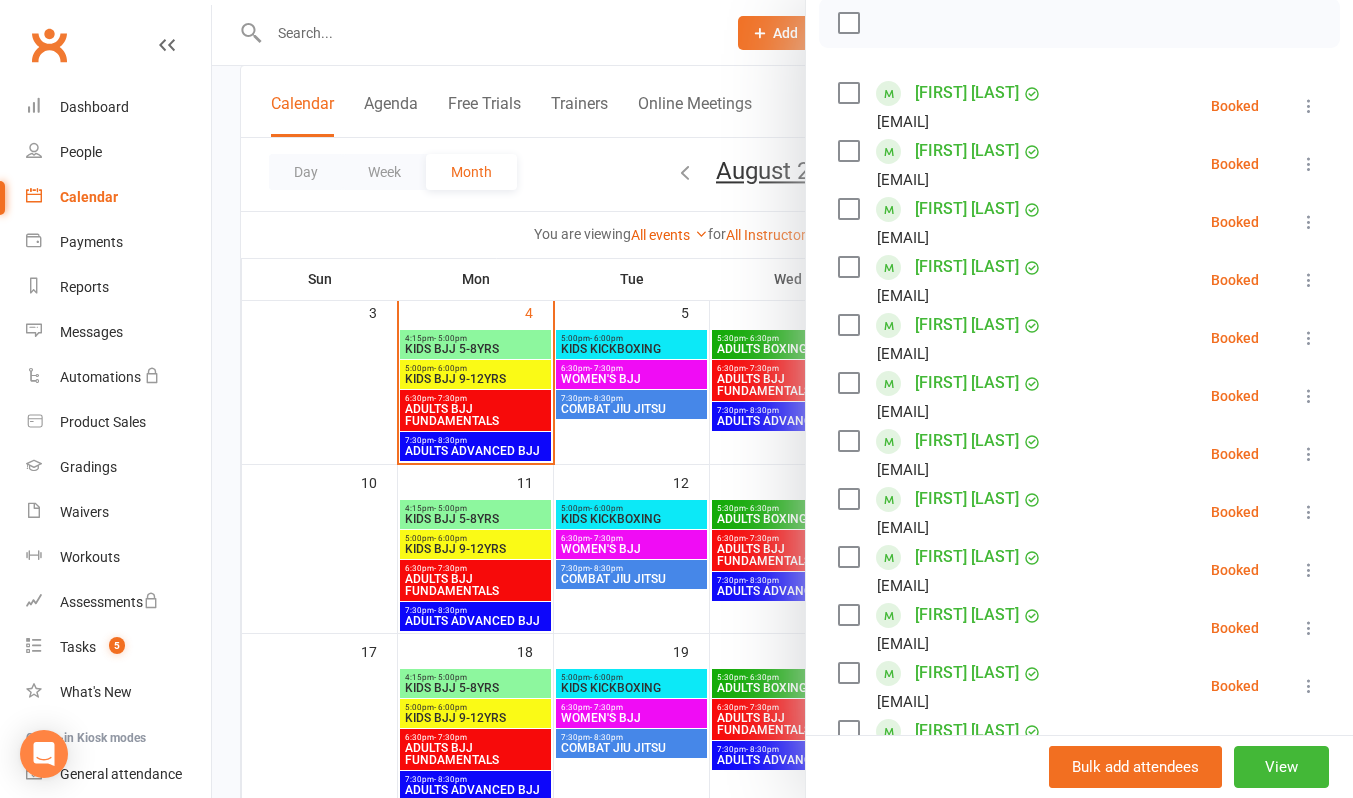 scroll, scrollTop: 100, scrollLeft: 0, axis: vertical 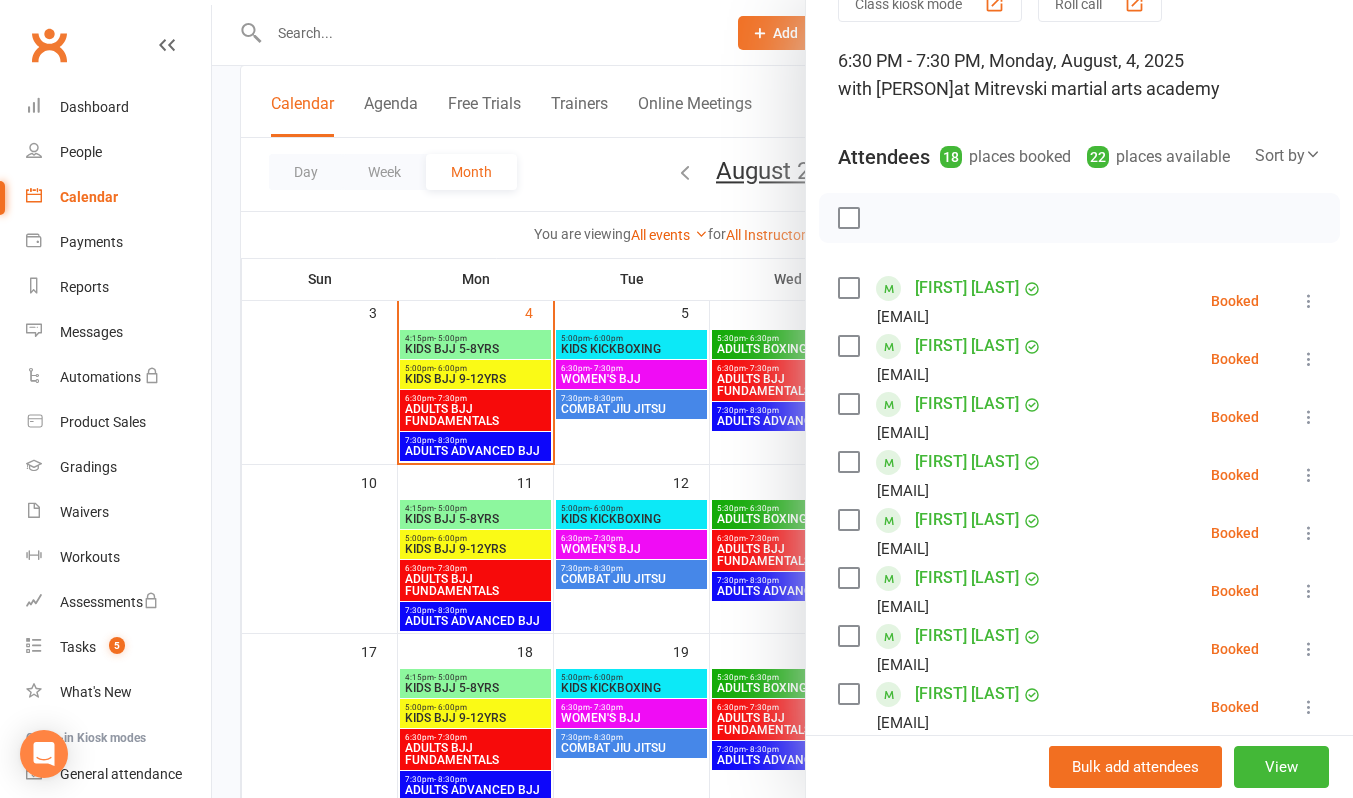 click at bounding box center (782, 399) 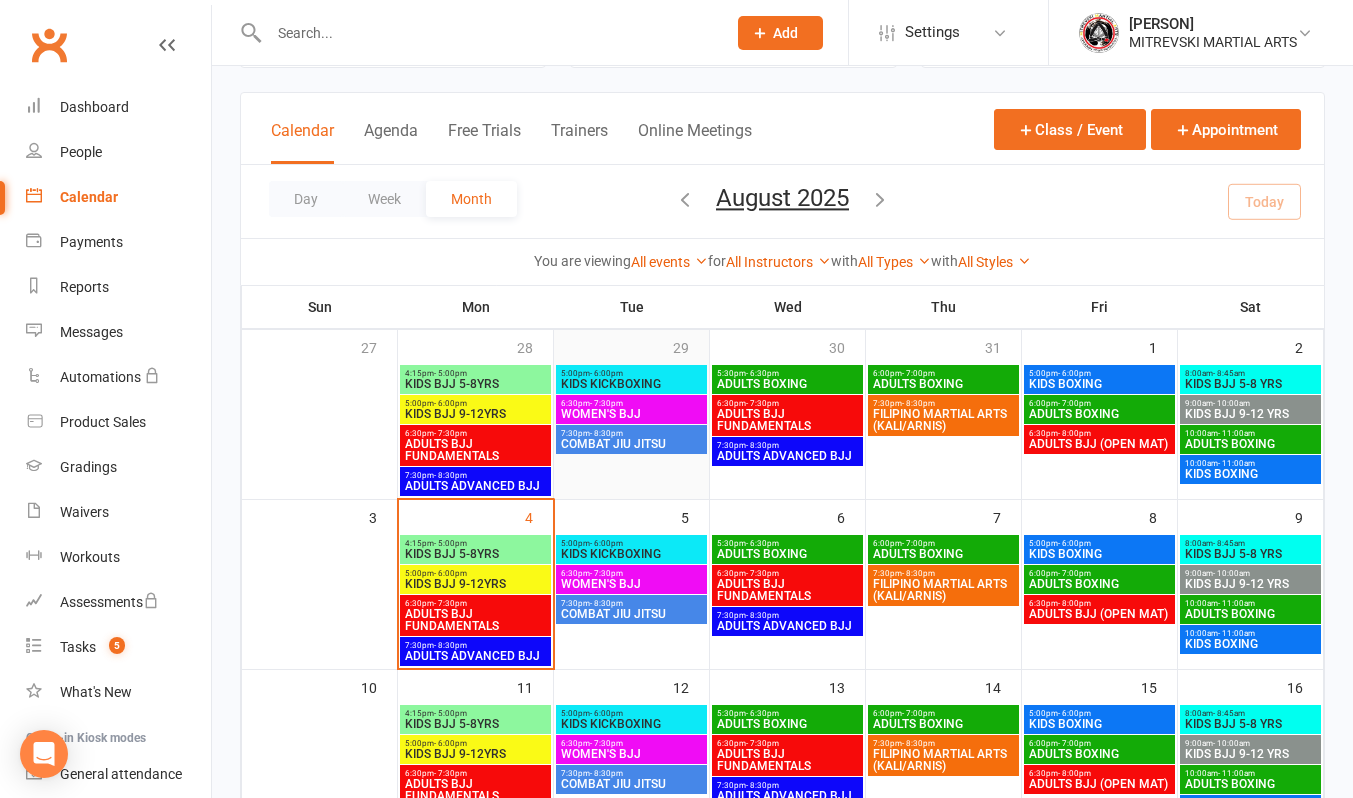 scroll, scrollTop: 200, scrollLeft: 0, axis: vertical 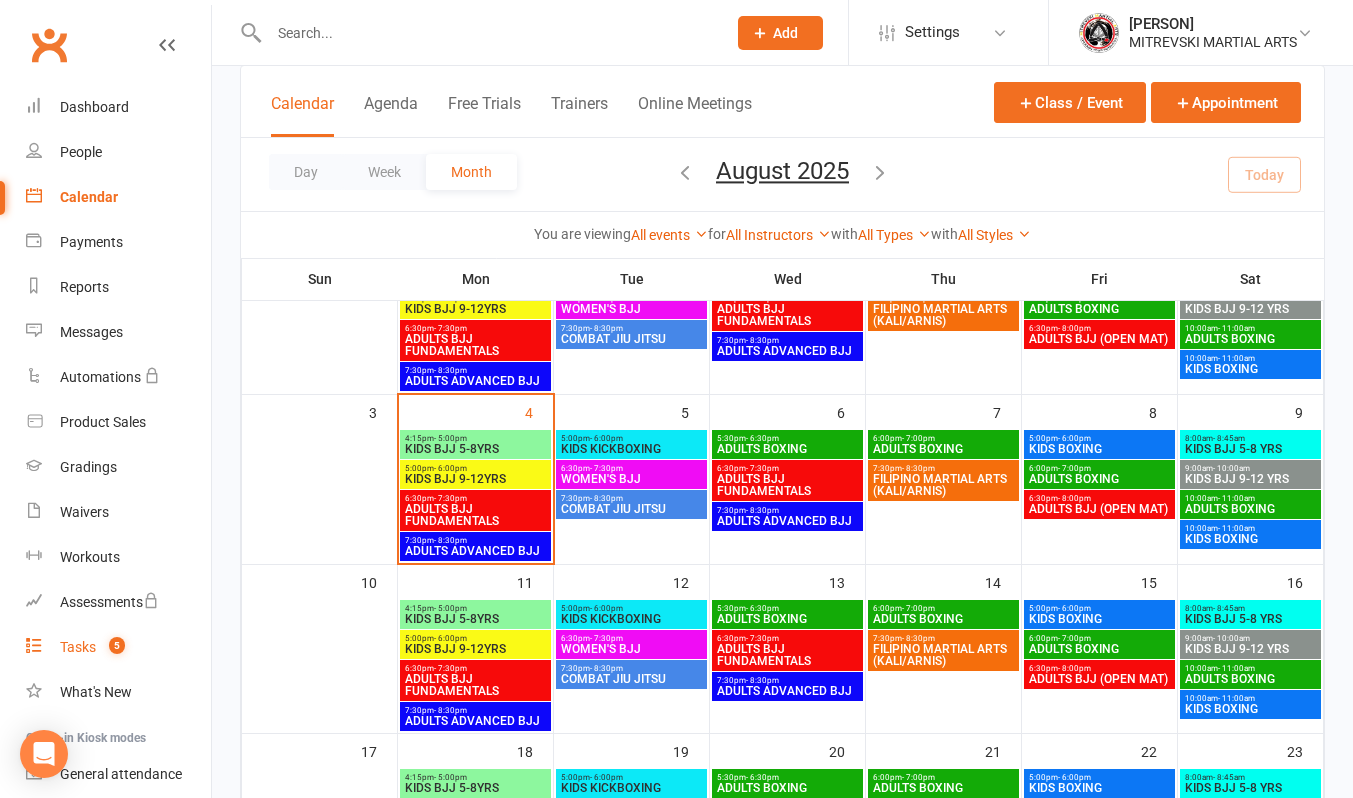 click on "Tasks" at bounding box center (78, 647) 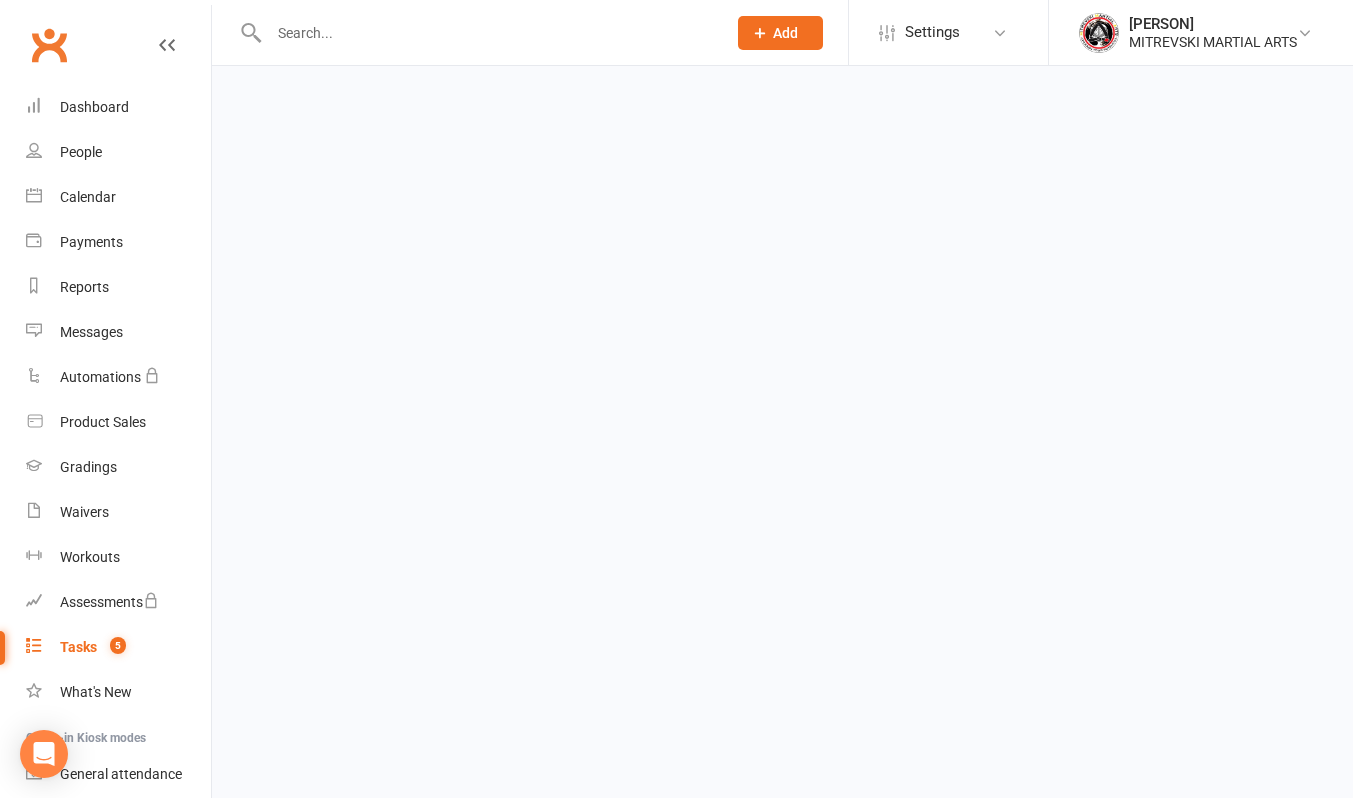 scroll, scrollTop: 0, scrollLeft: 0, axis: both 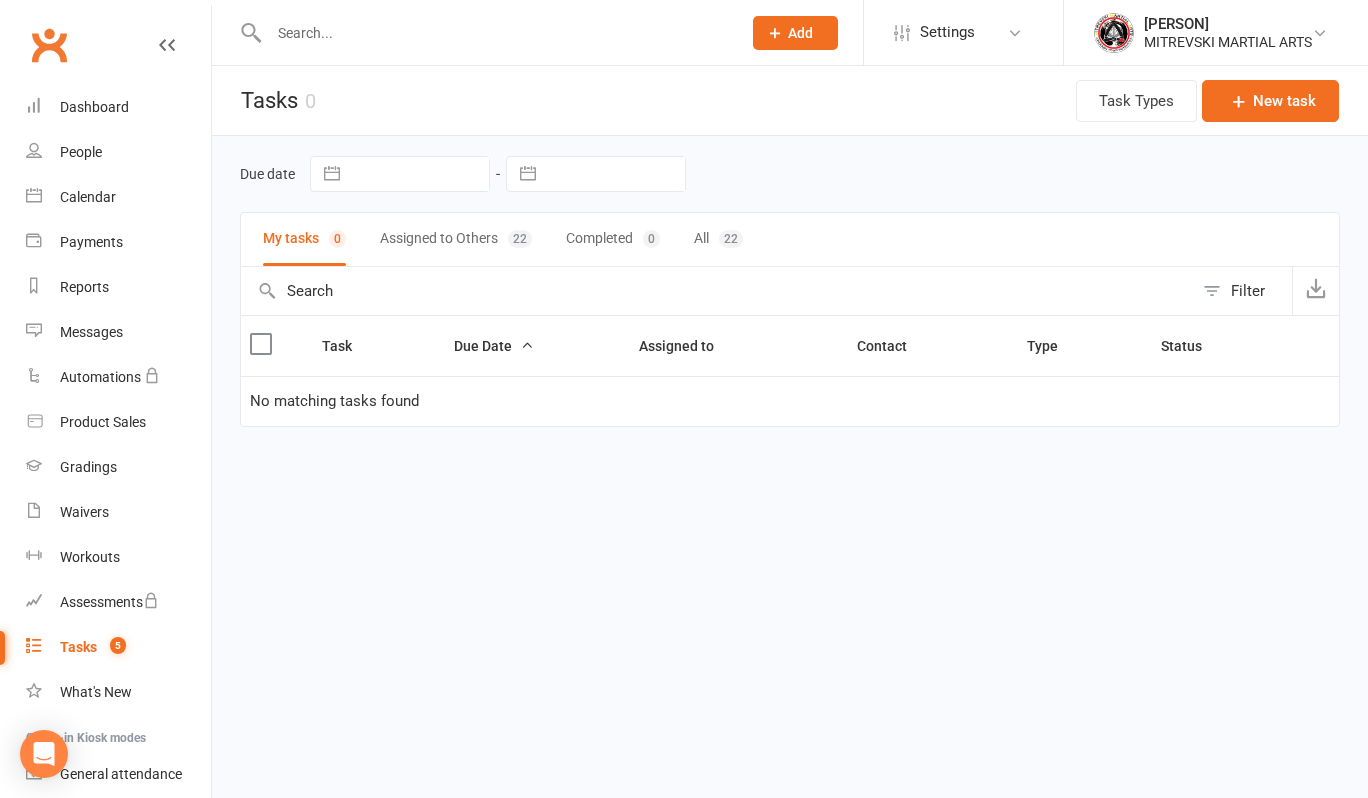 click on "22" at bounding box center (731, 239) 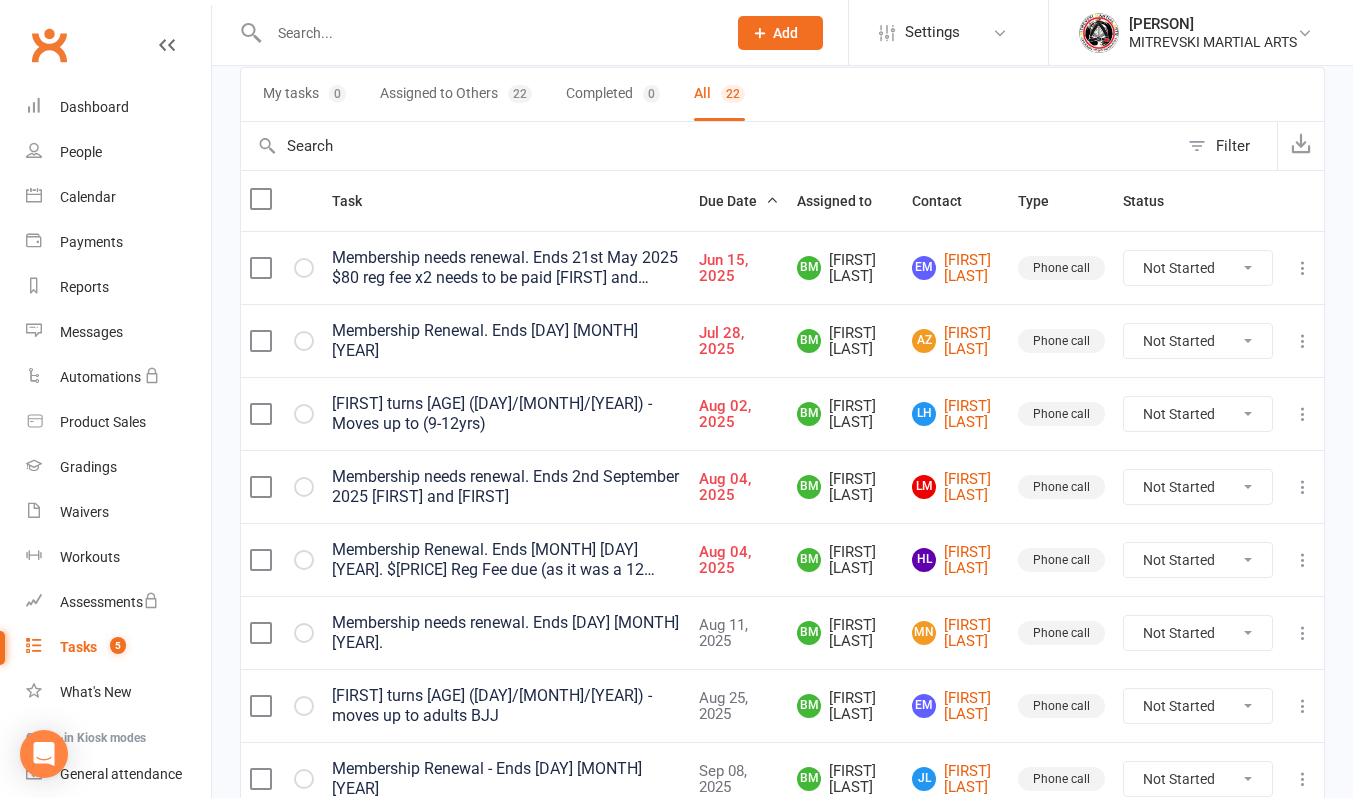 scroll, scrollTop: 200, scrollLeft: 0, axis: vertical 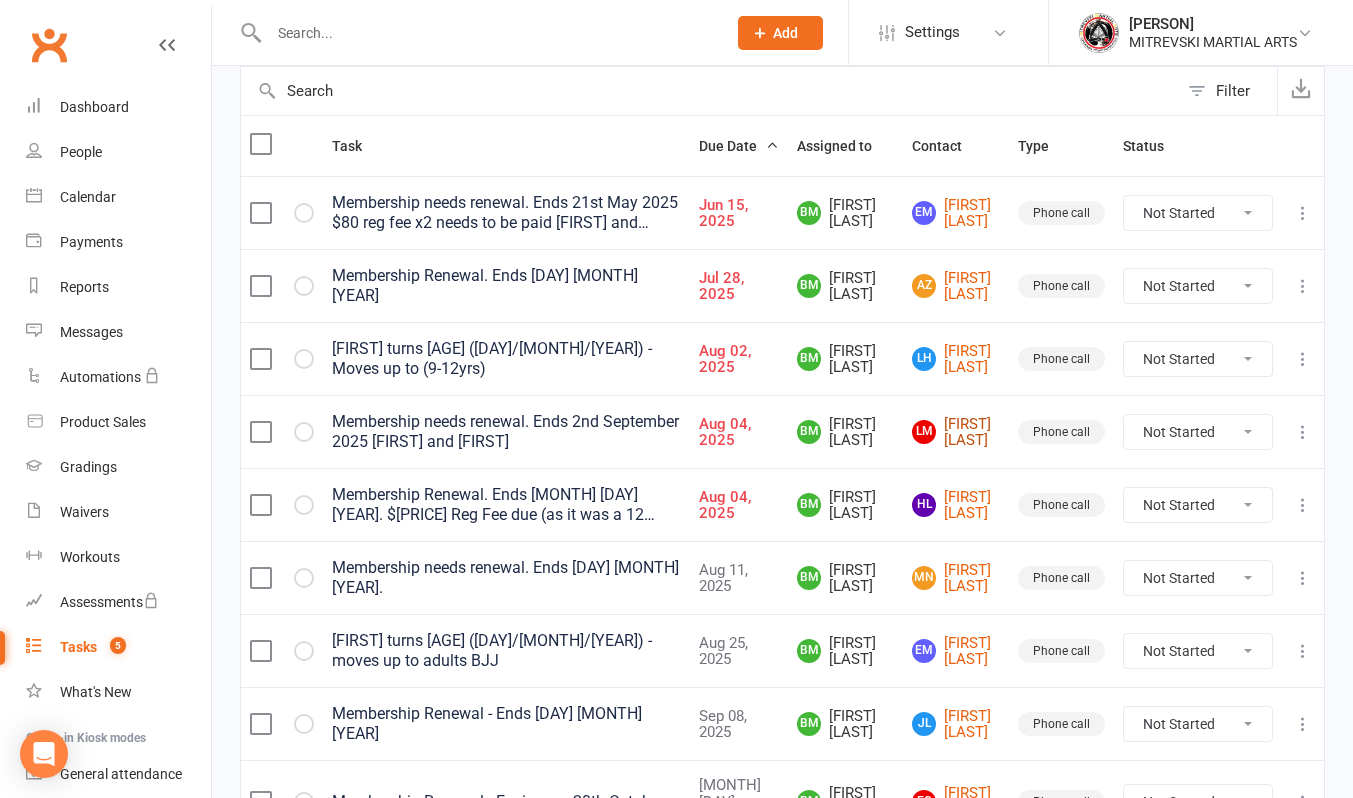 click on "[FIRST] [LAST]" at bounding box center [956, 432] 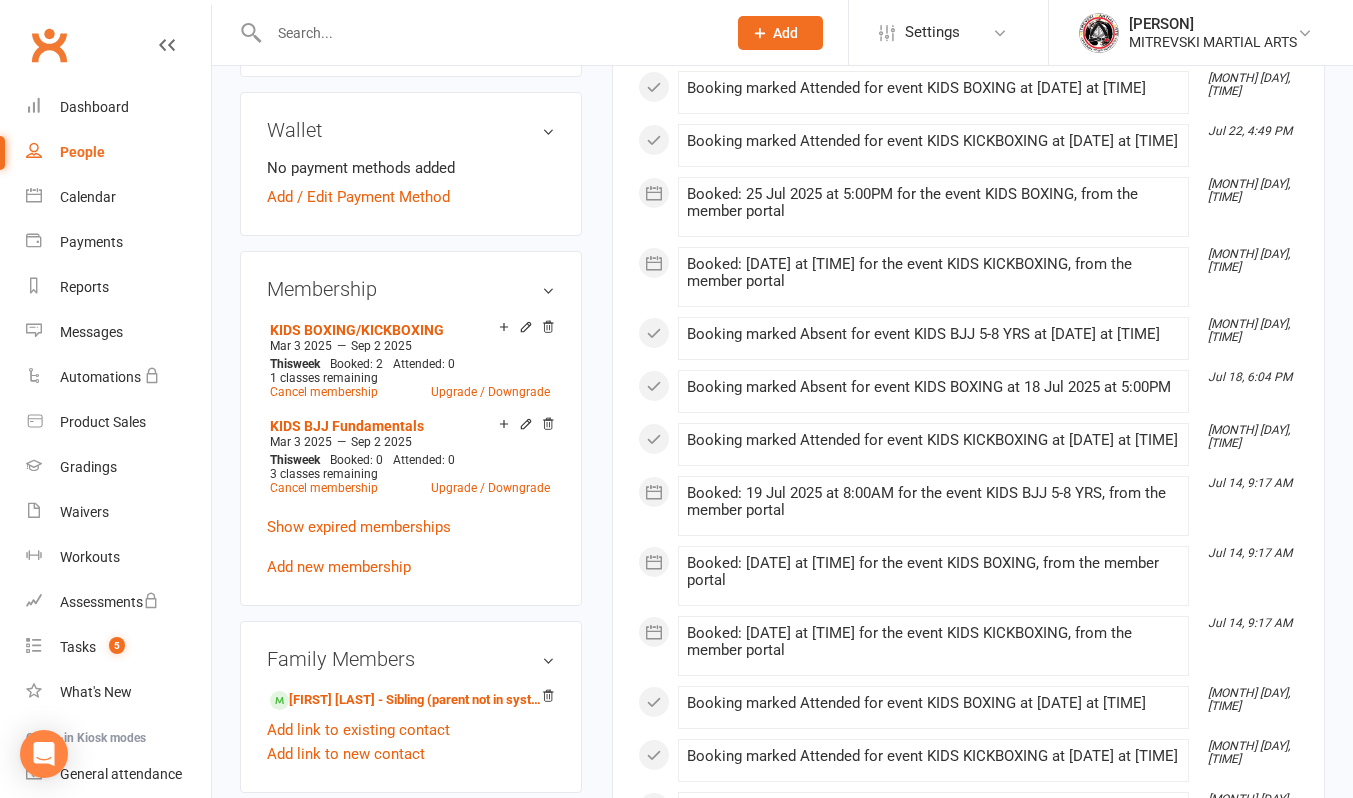 scroll, scrollTop: 0, scrollLeft: 0, axis: both 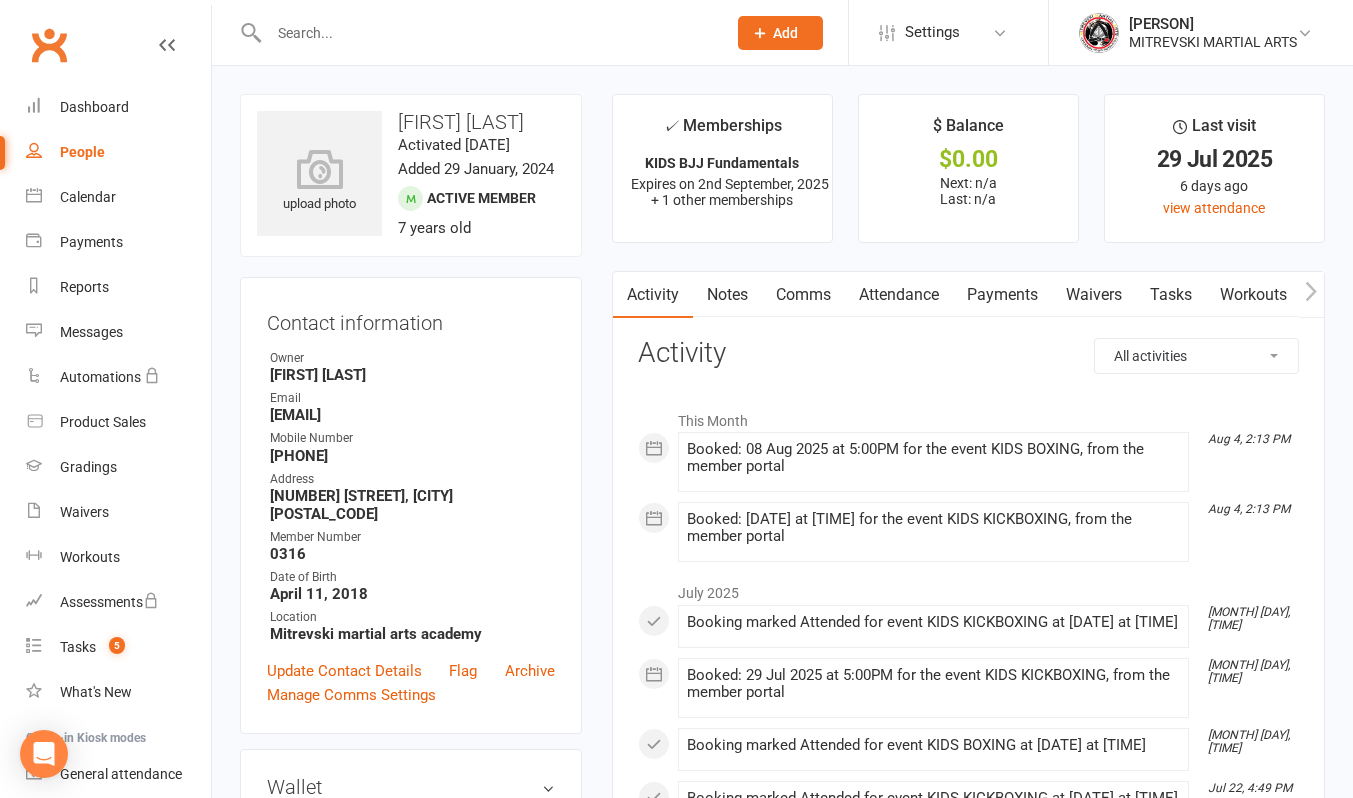 click at bounding box center [487, 33] 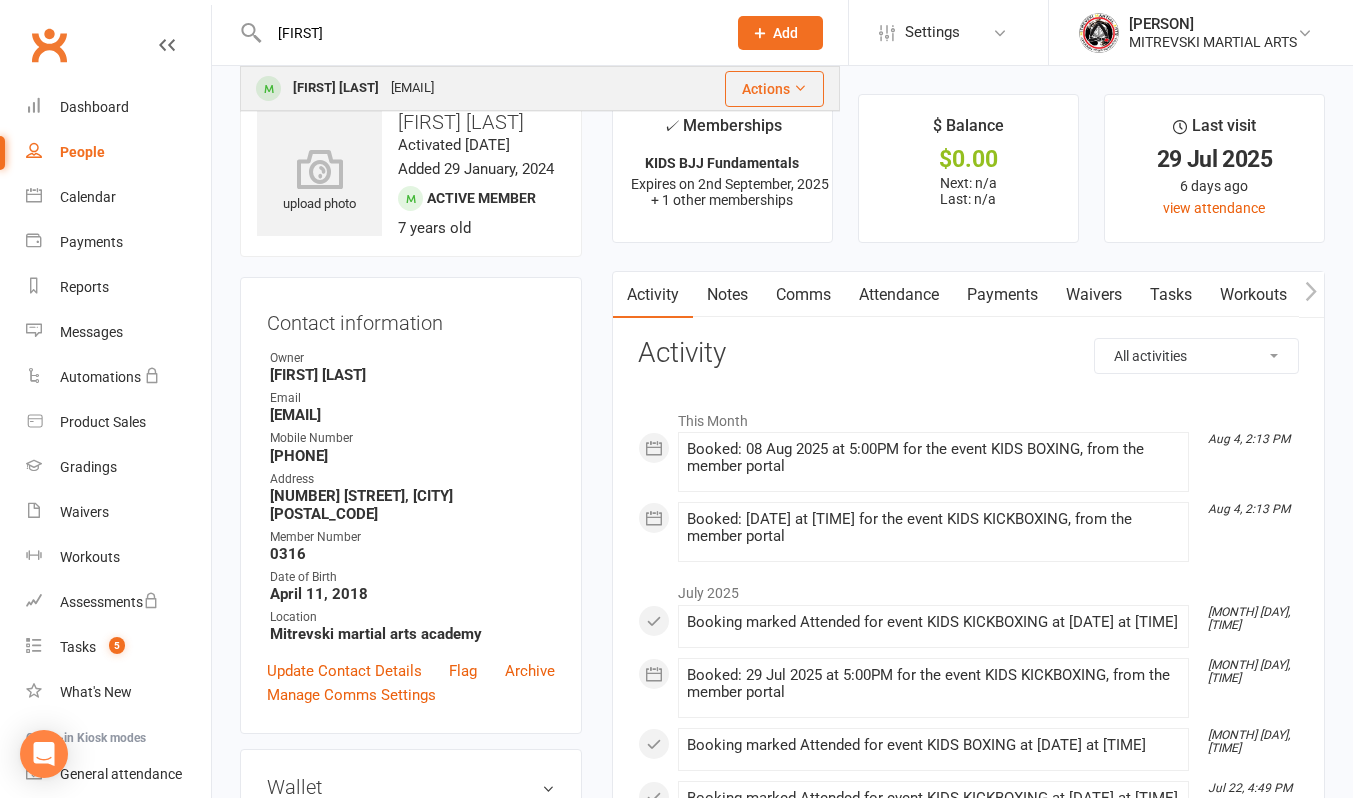 type on "[FIRST]" 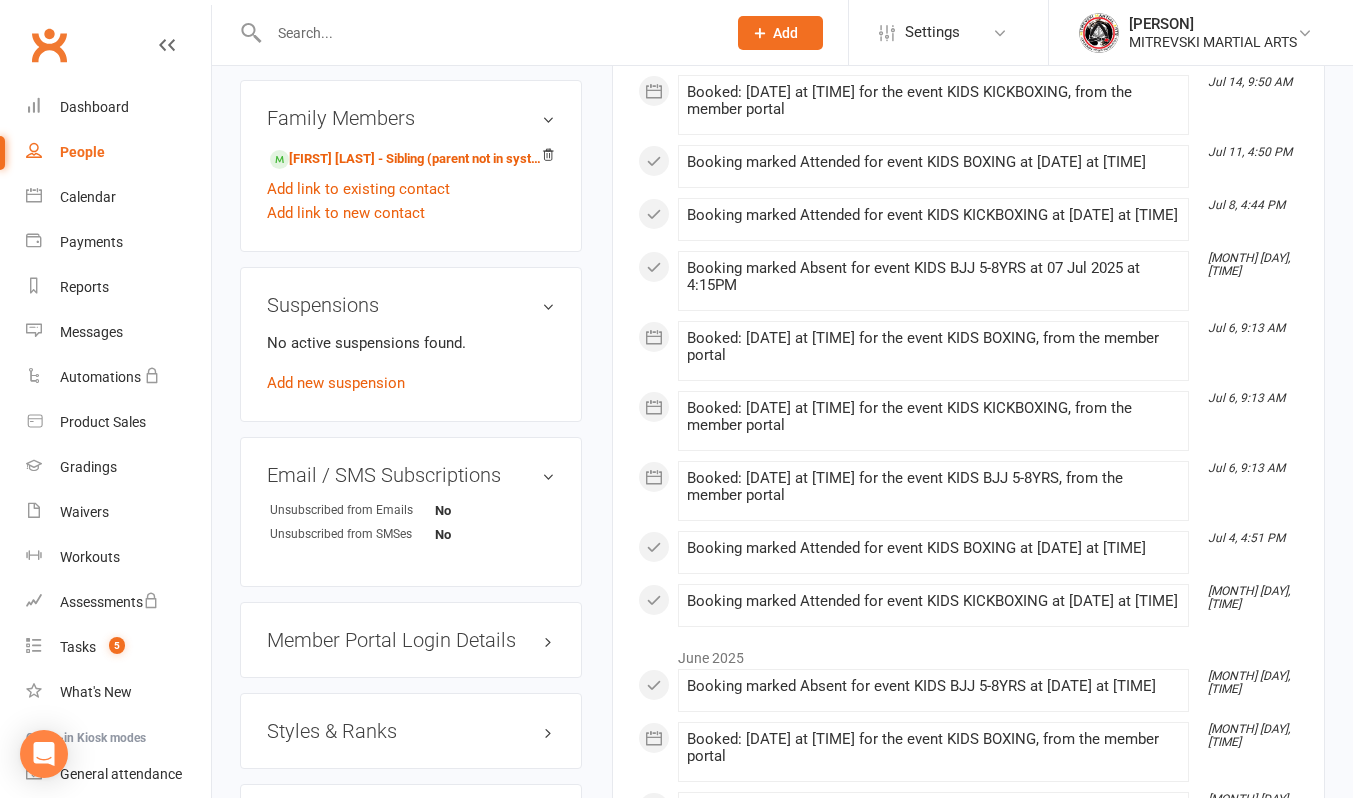 scroll, scrollTop: 1596, scrollLeft: 0, axis: vertical 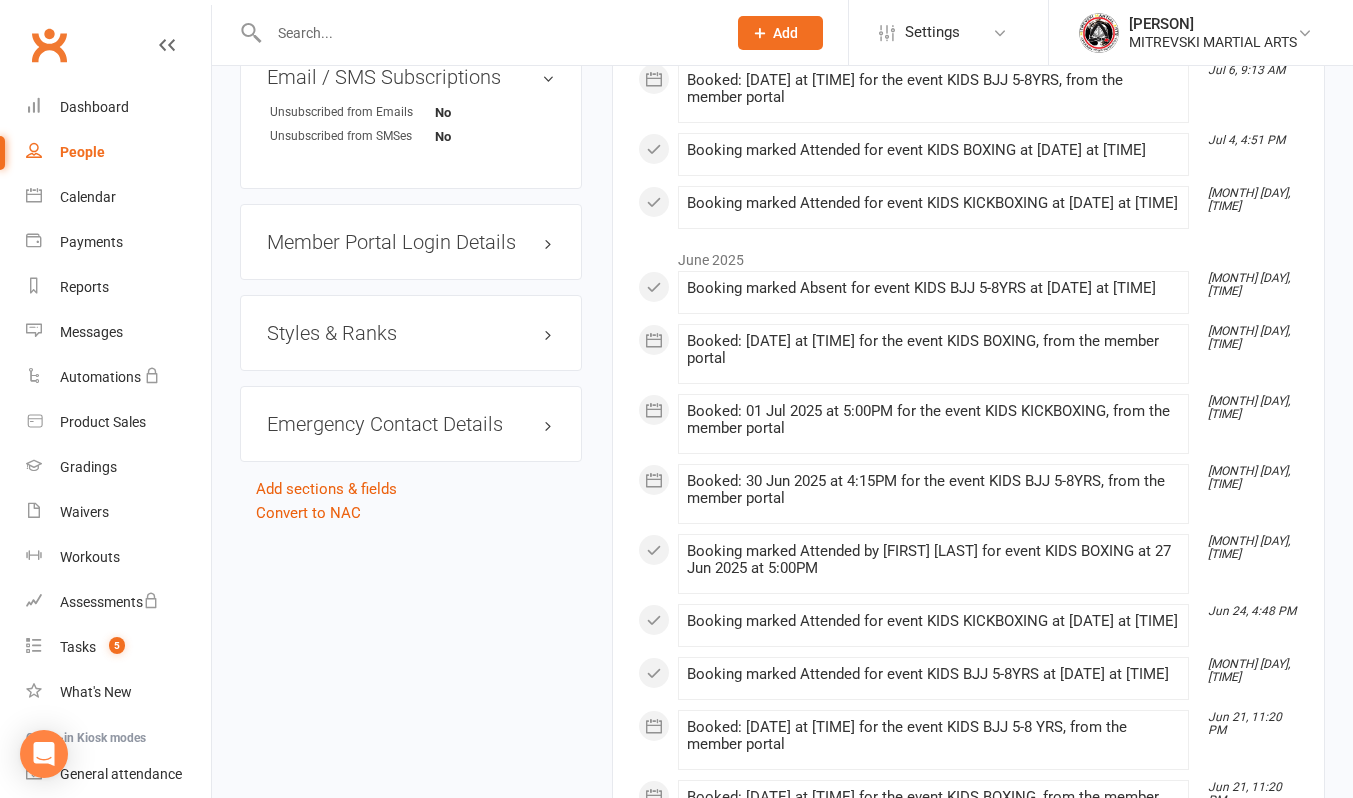 click on "Emergency Contact Details  edit" at bounding box center [411, 424] 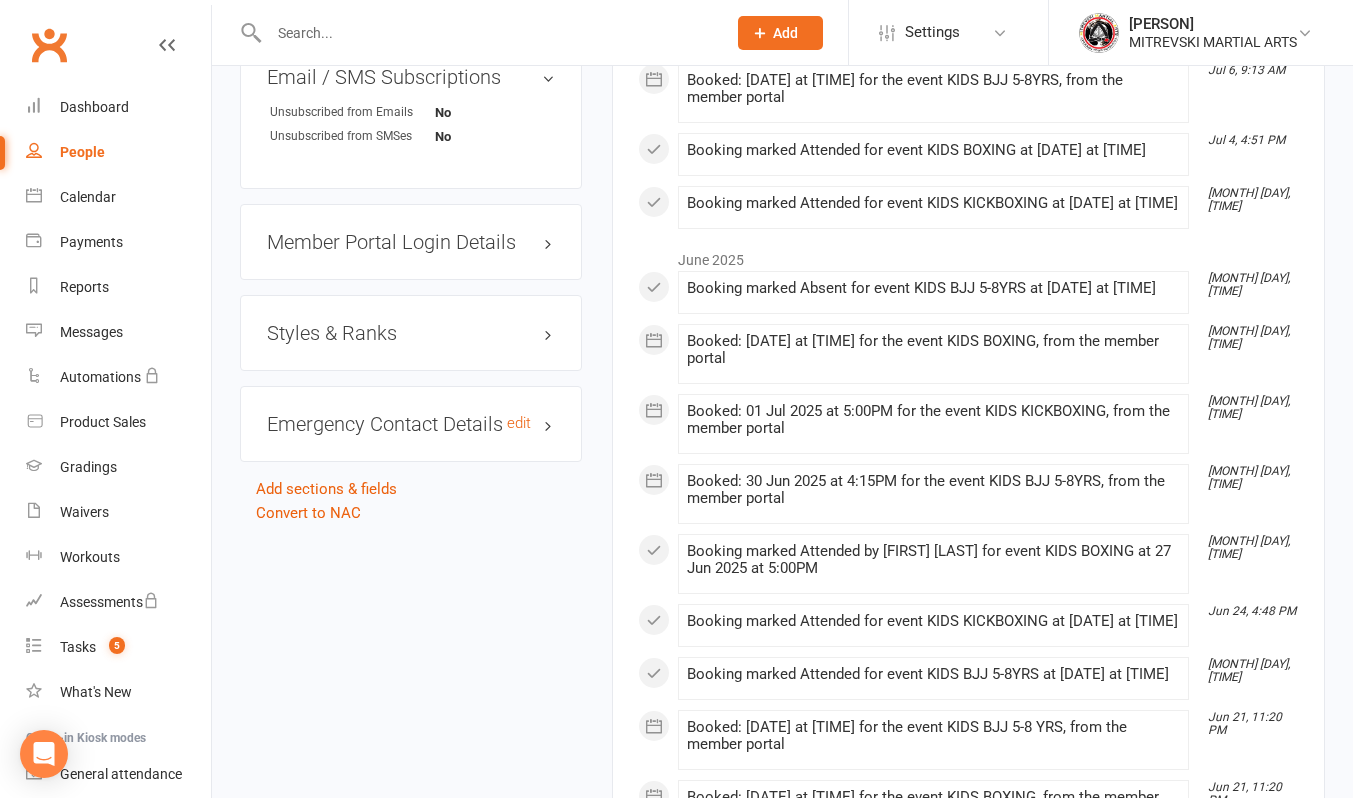 click on "Emergency Contact Details  edit" at bounding box center [411, 424] 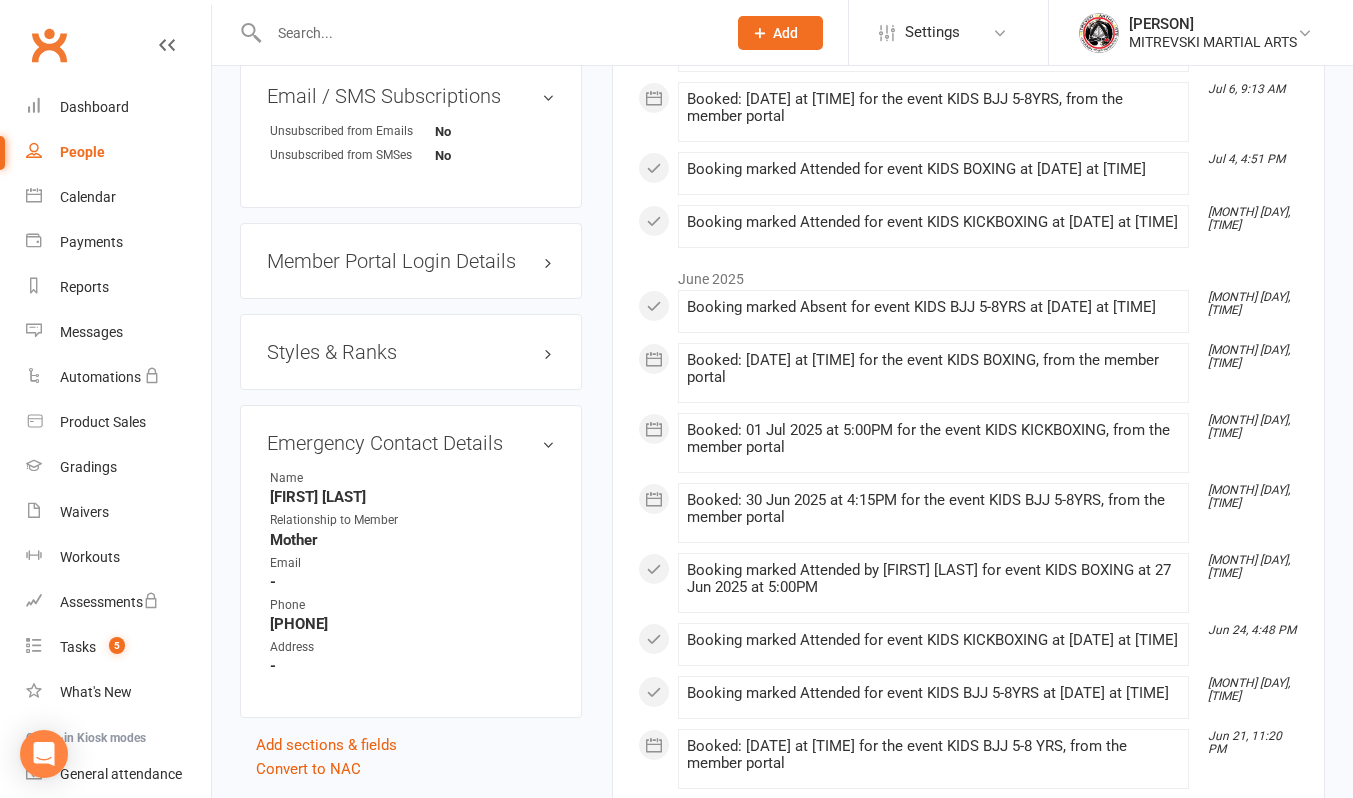 scroll, scrollTop: 1196, scrollLeft: 0, axis: vertical 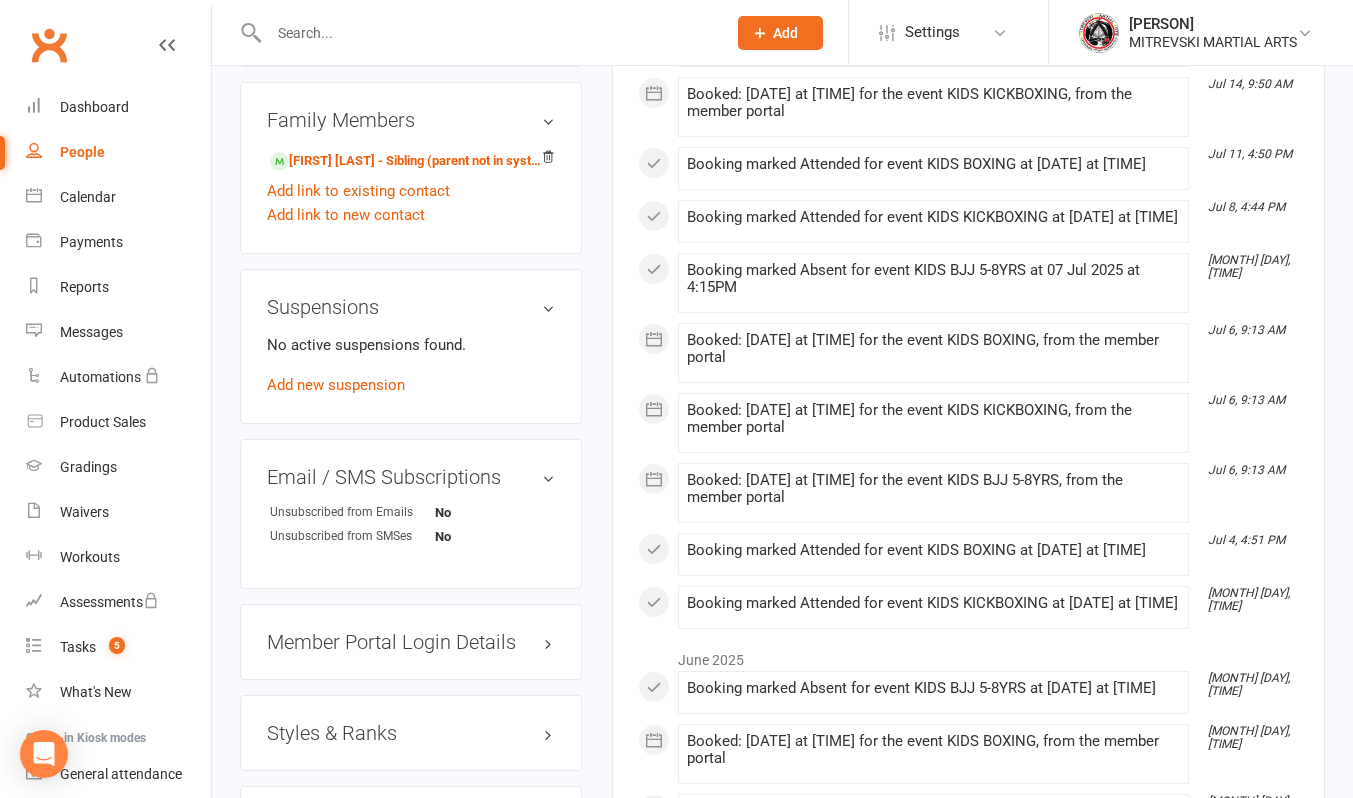 click at bounding box center [476, 32] 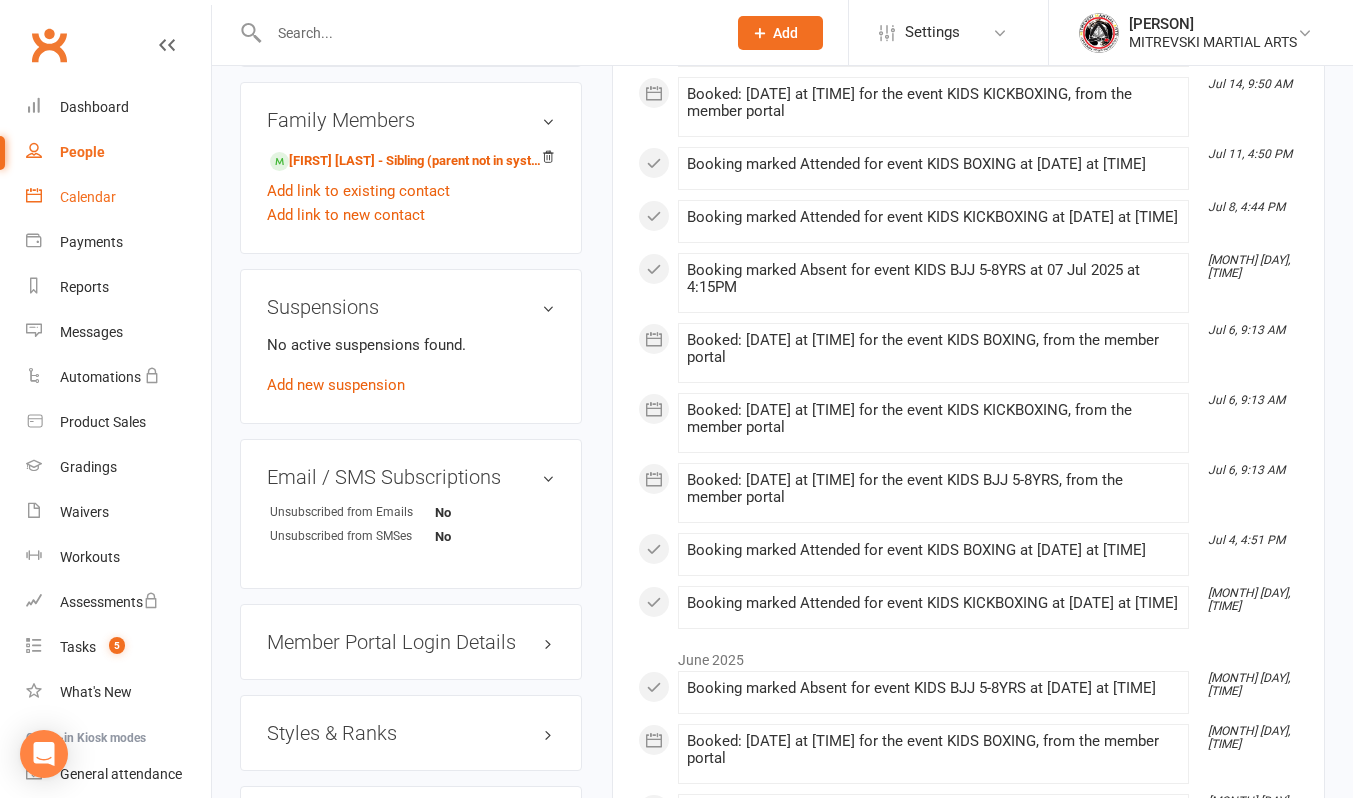 click on "Calendar" at bounding box center (88, 197) 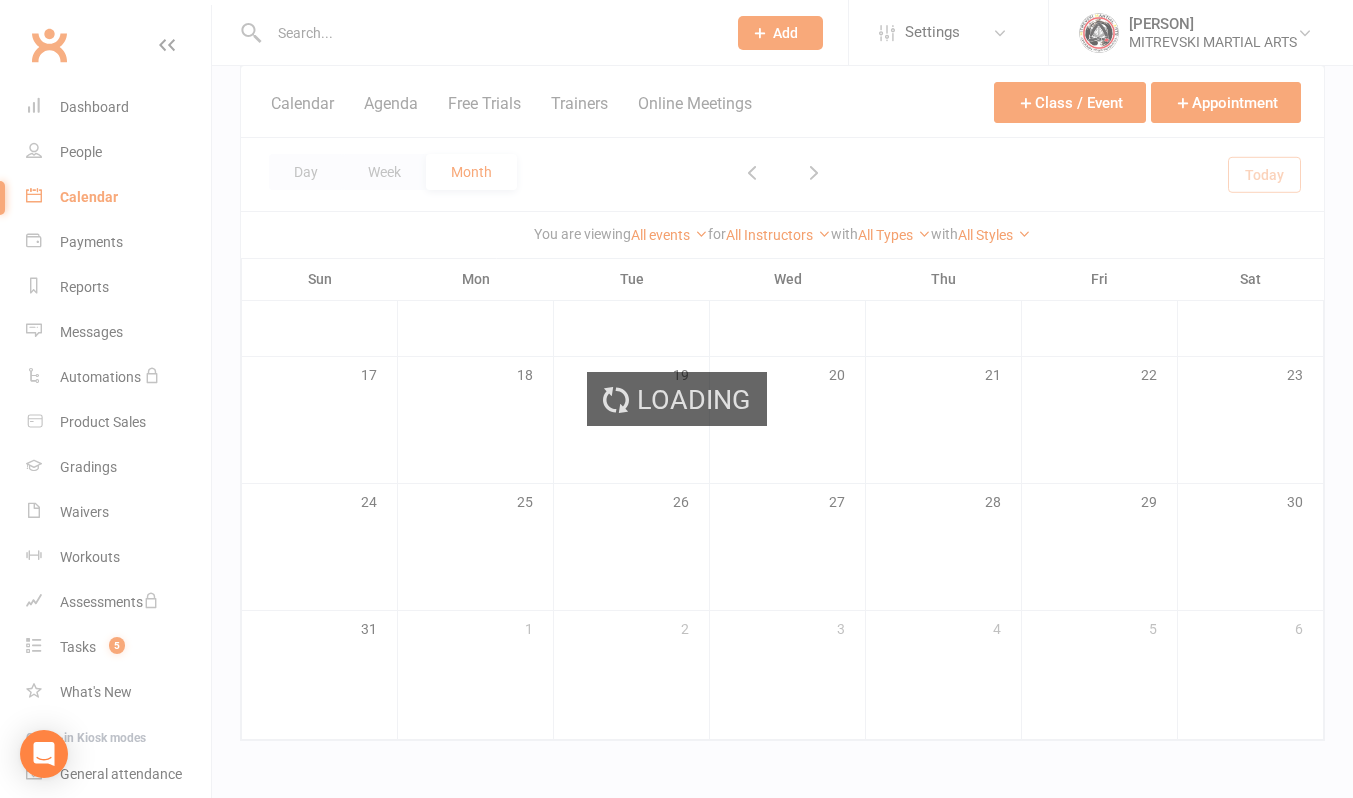scroll, scrollTop: 0, scrollLeft: 0, axis: both 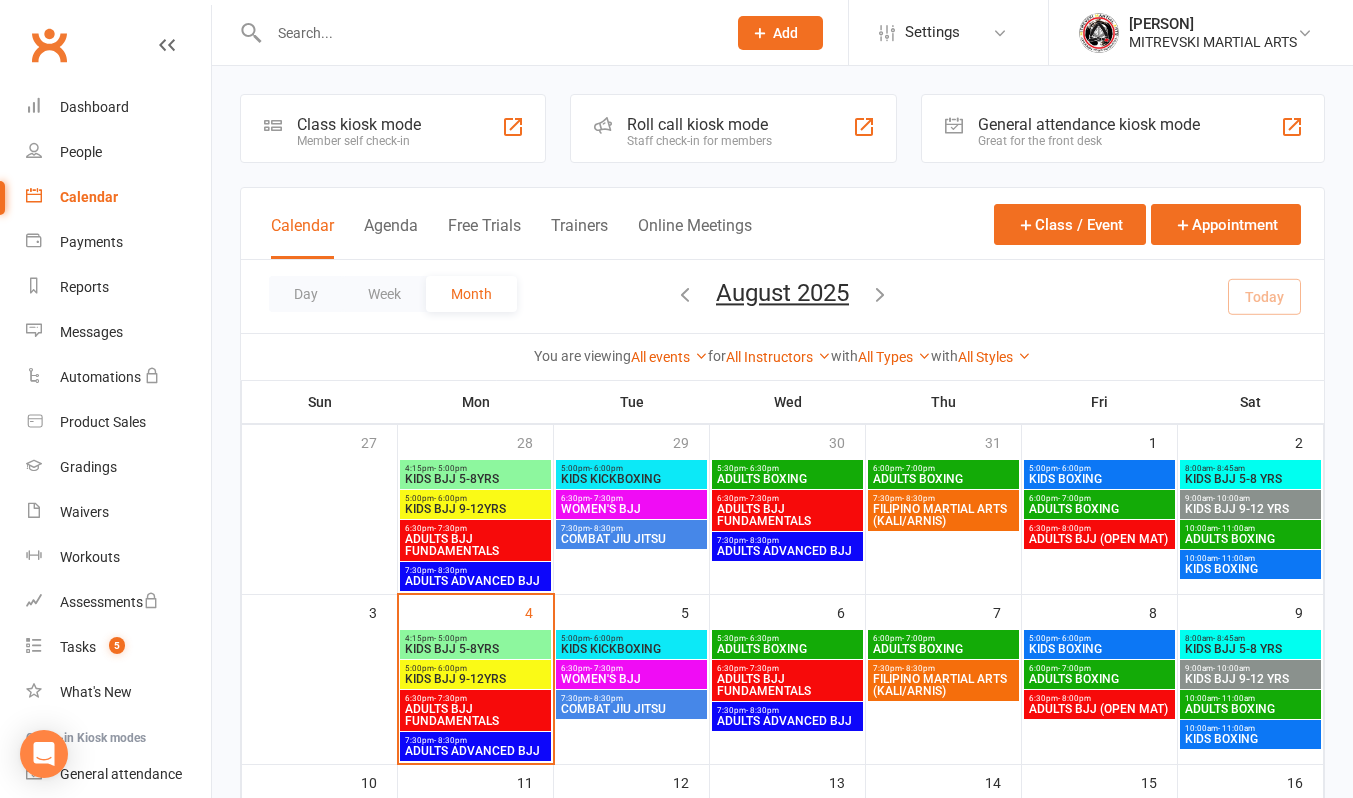 click on "- 5:00pm" at bounding box center [450, 638] 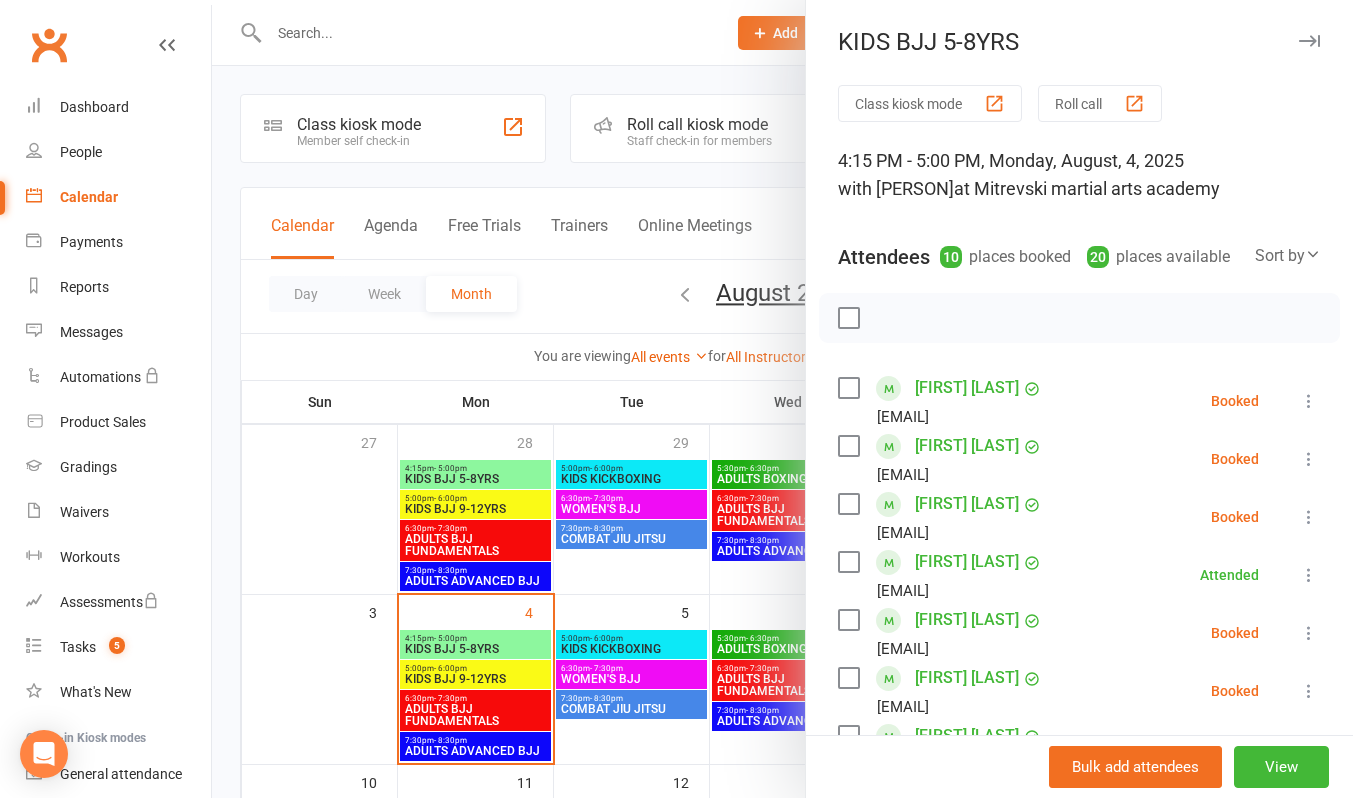 scroll, scrollTop: 400, scrollLeft: 0, axis: vertical 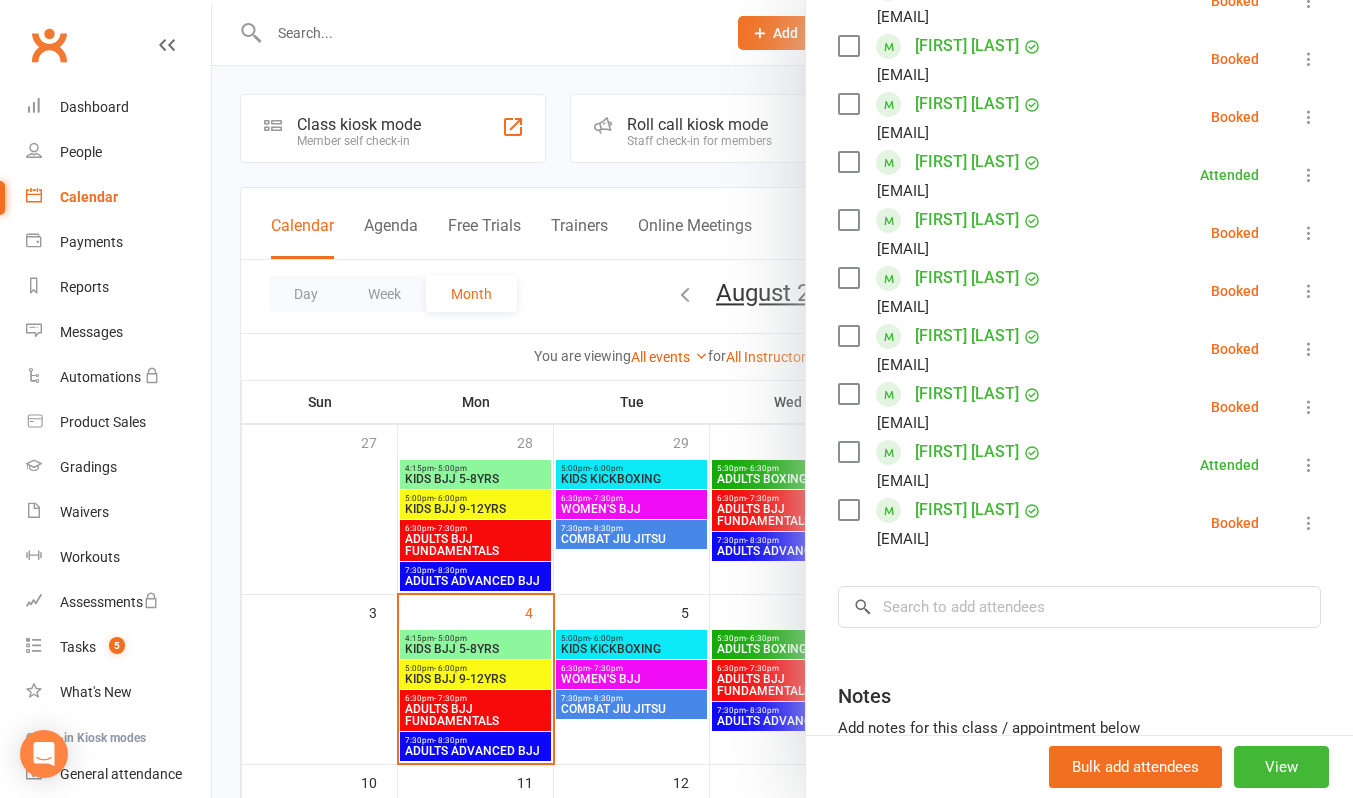 click at bounding box center (1309, 407) 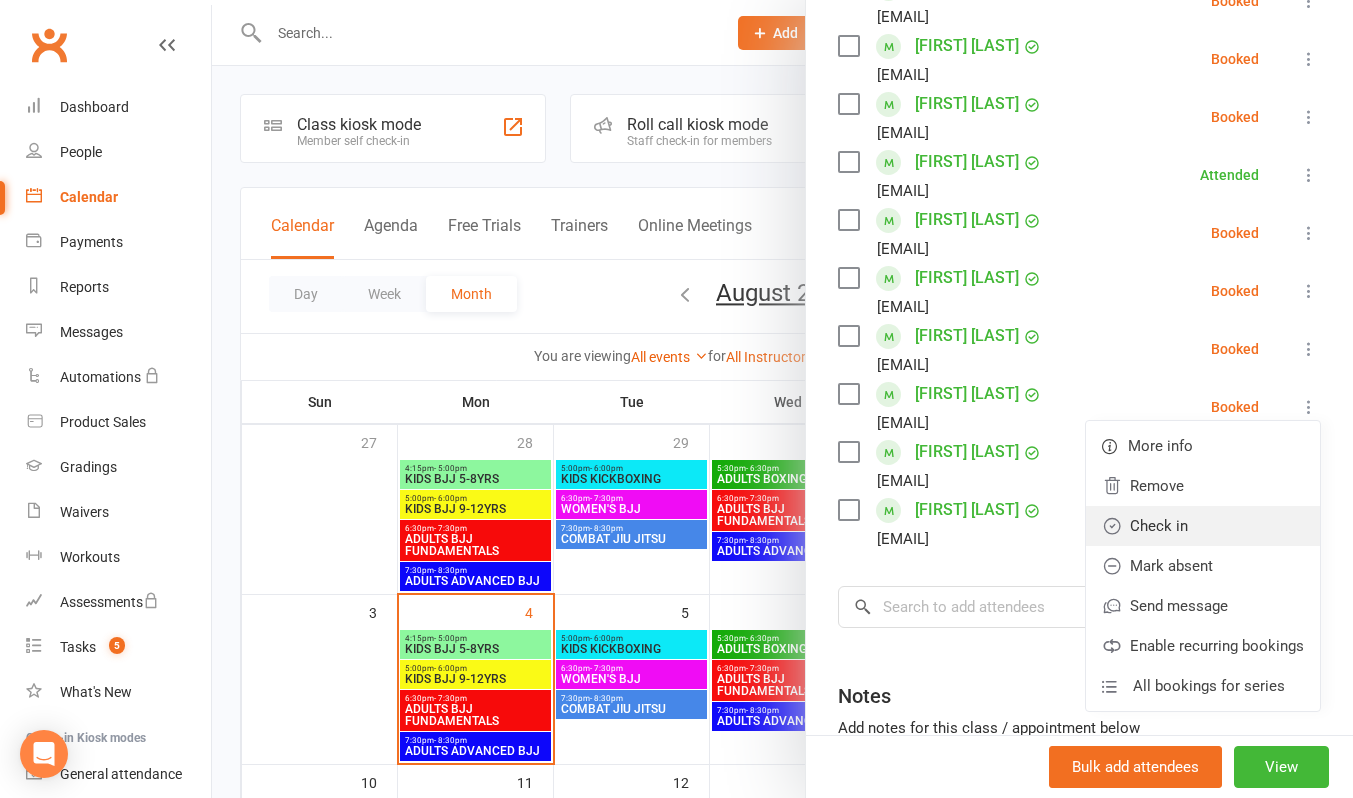 click on "Check in" at bounding box center (1203, 526) 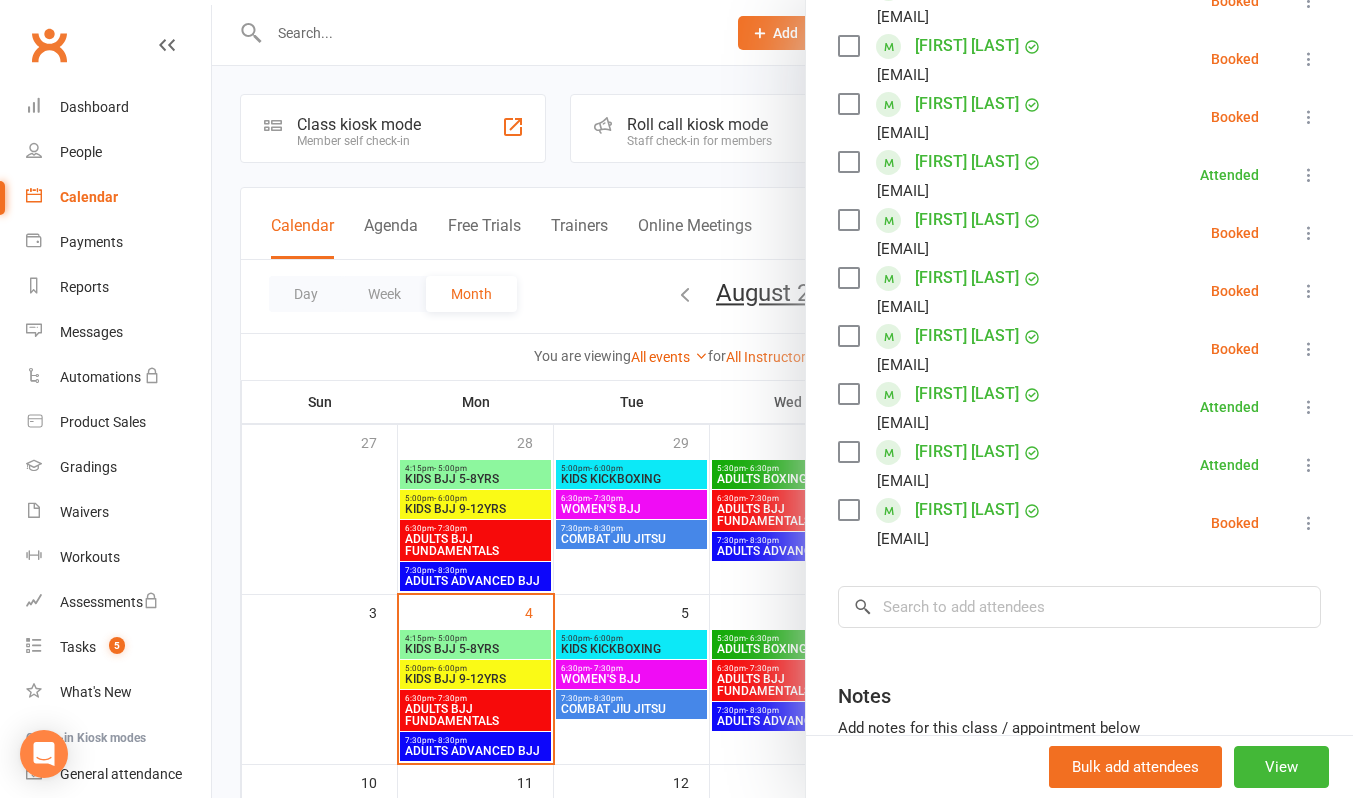 click at bounding box center (1309, 523) 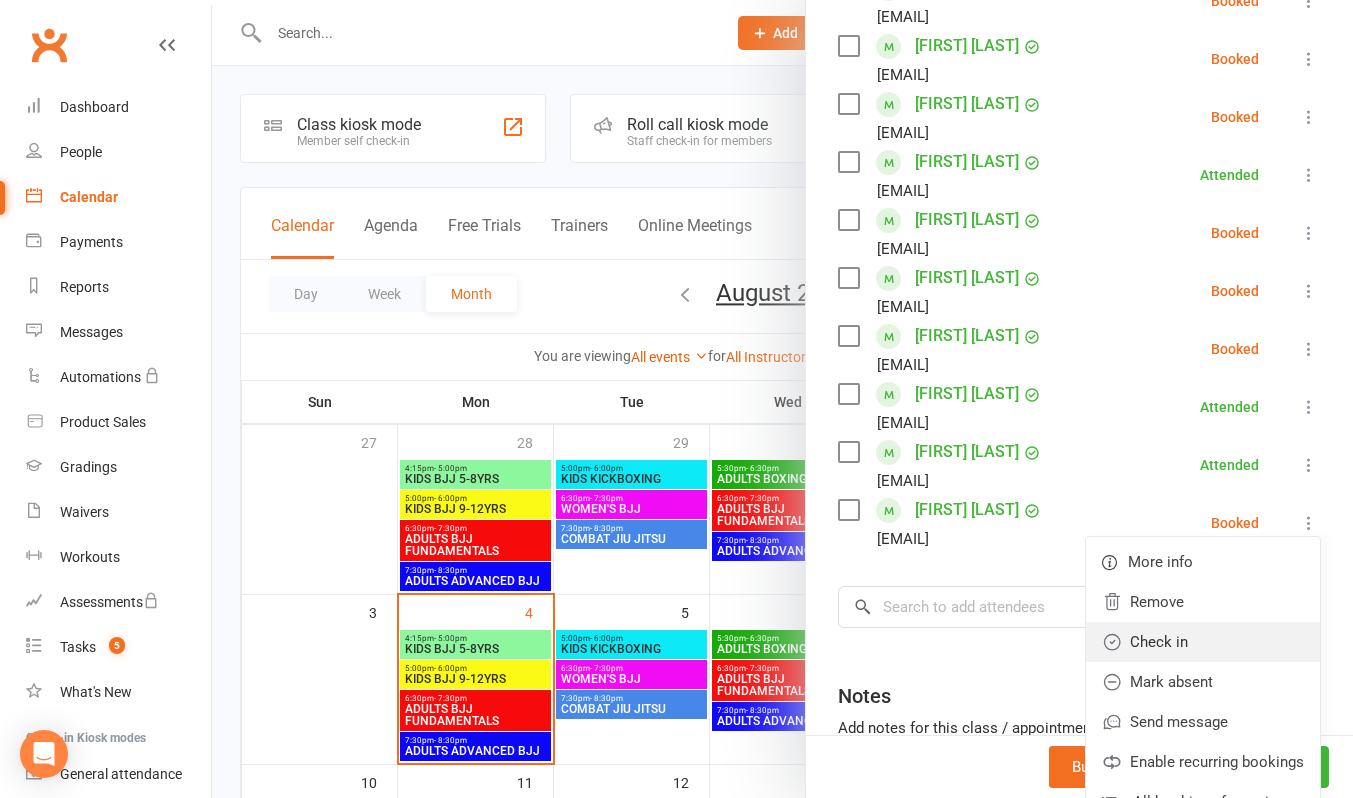 click on "Check in" at bounding box center (1203, 642) 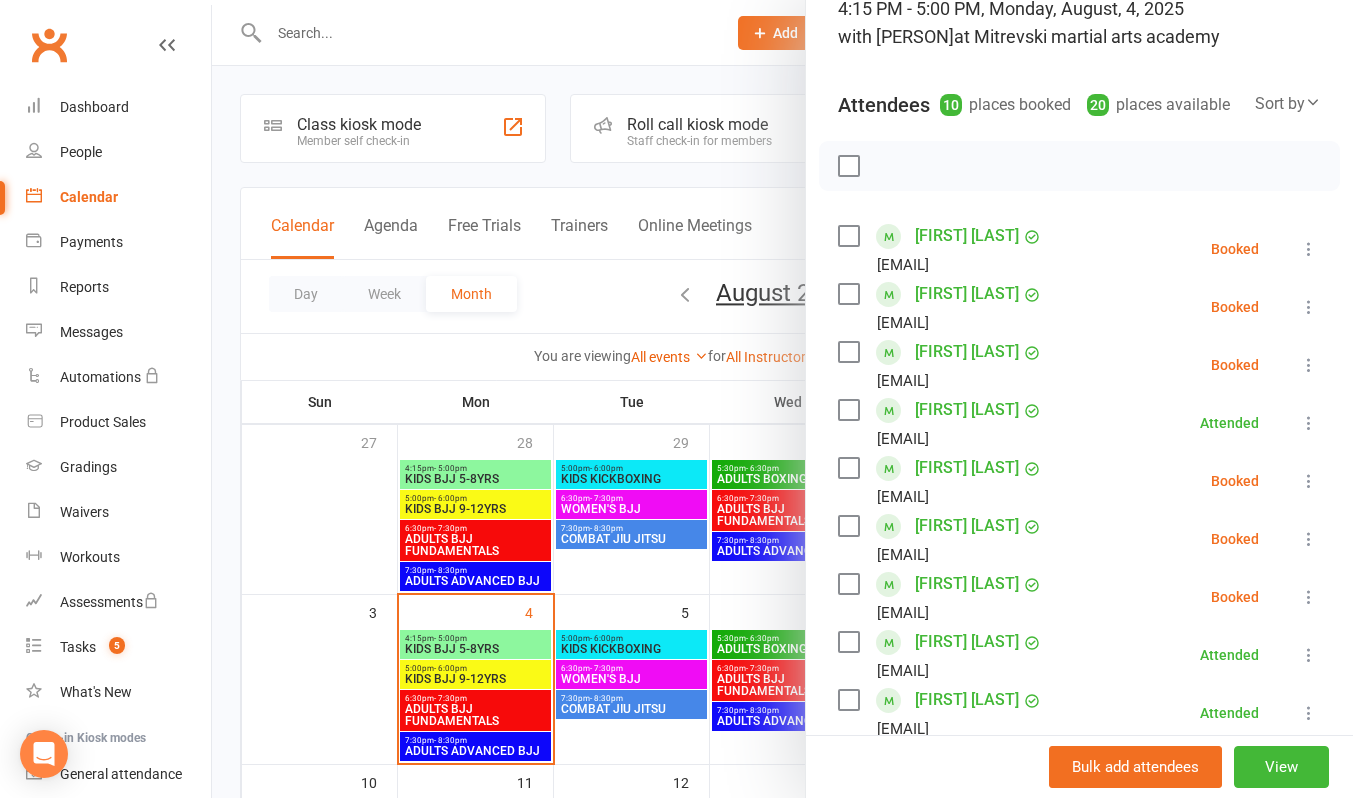 scroll, scrollTop: 100, scrollLeft: 0, axis: vertical 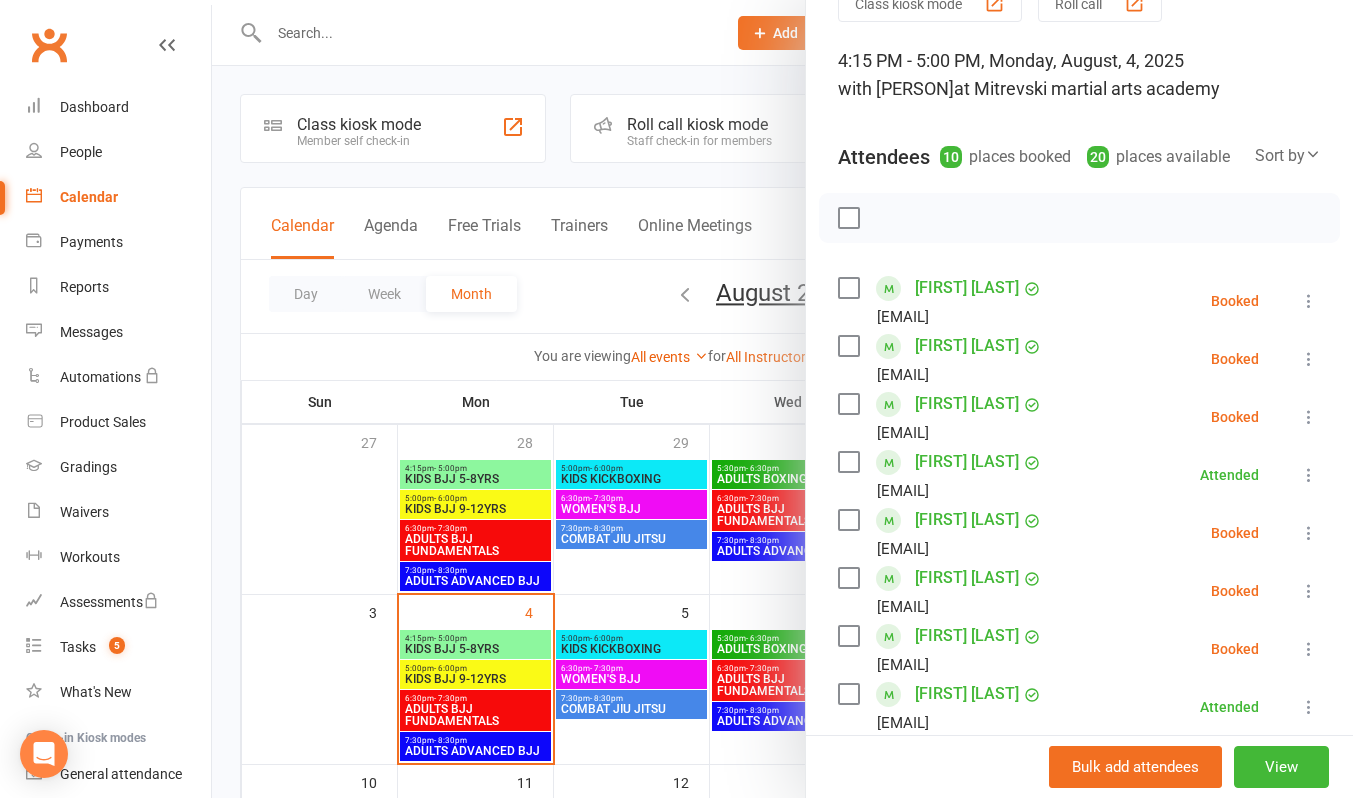 click at bounding box center [1309, 417] 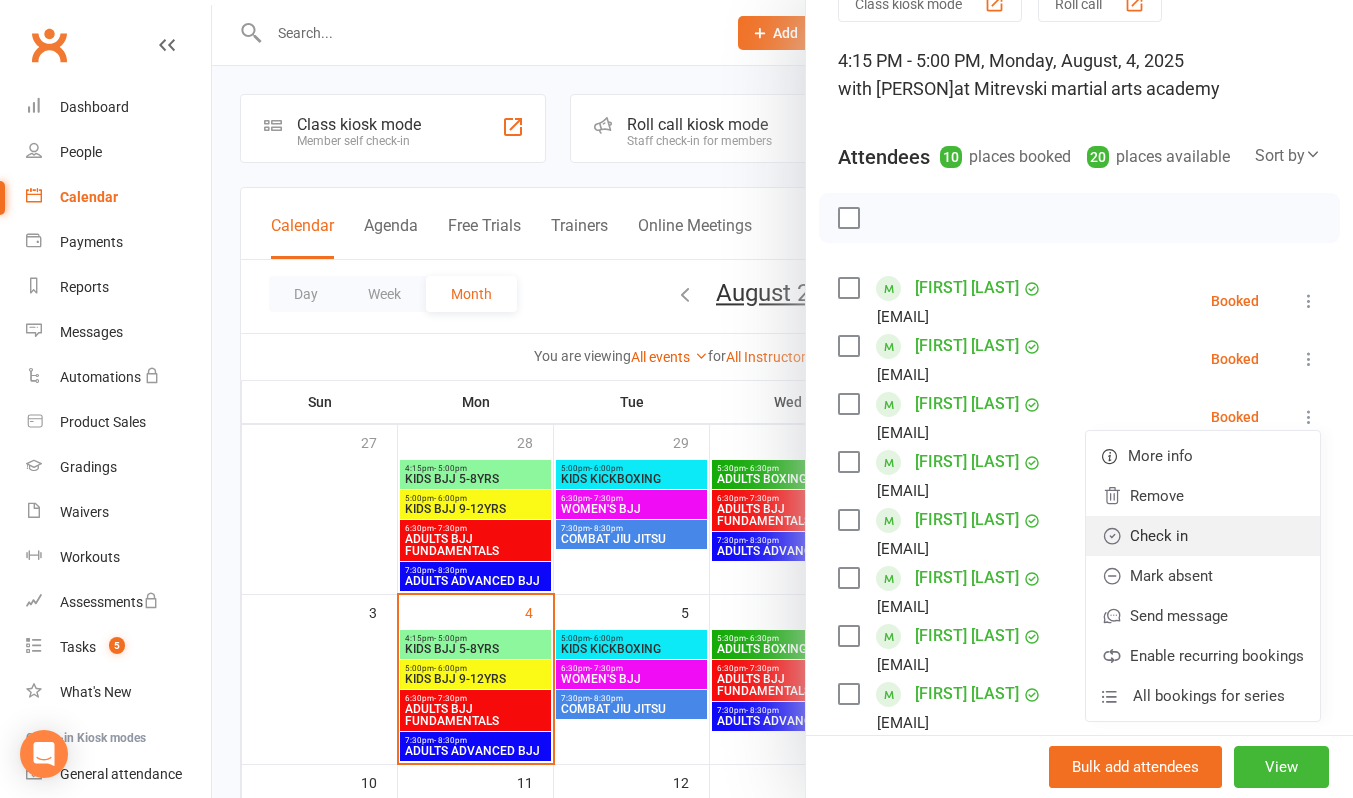 click on "Check in" at bounding box center (1203, 536) 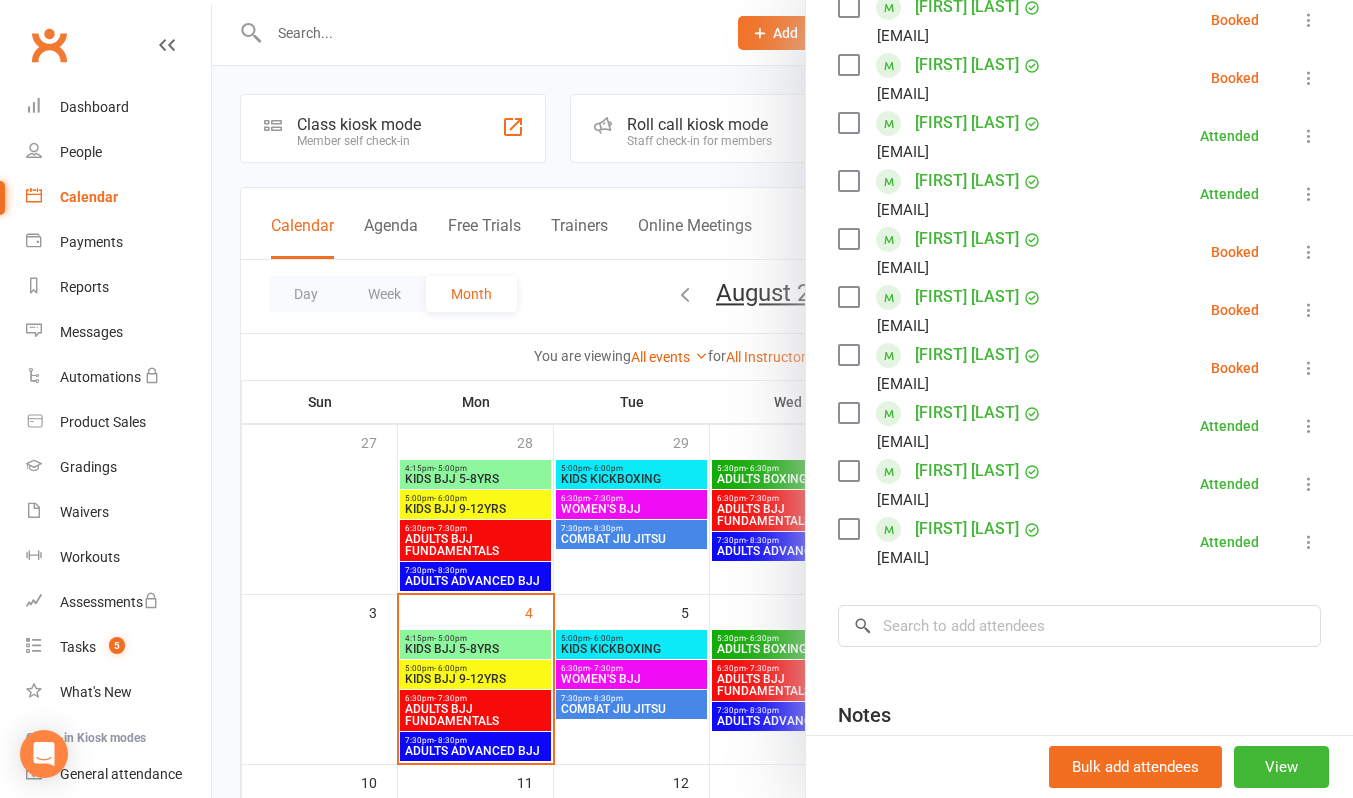 scroll, scrollTop: 400, scrollLeft: 0, axis: vertical 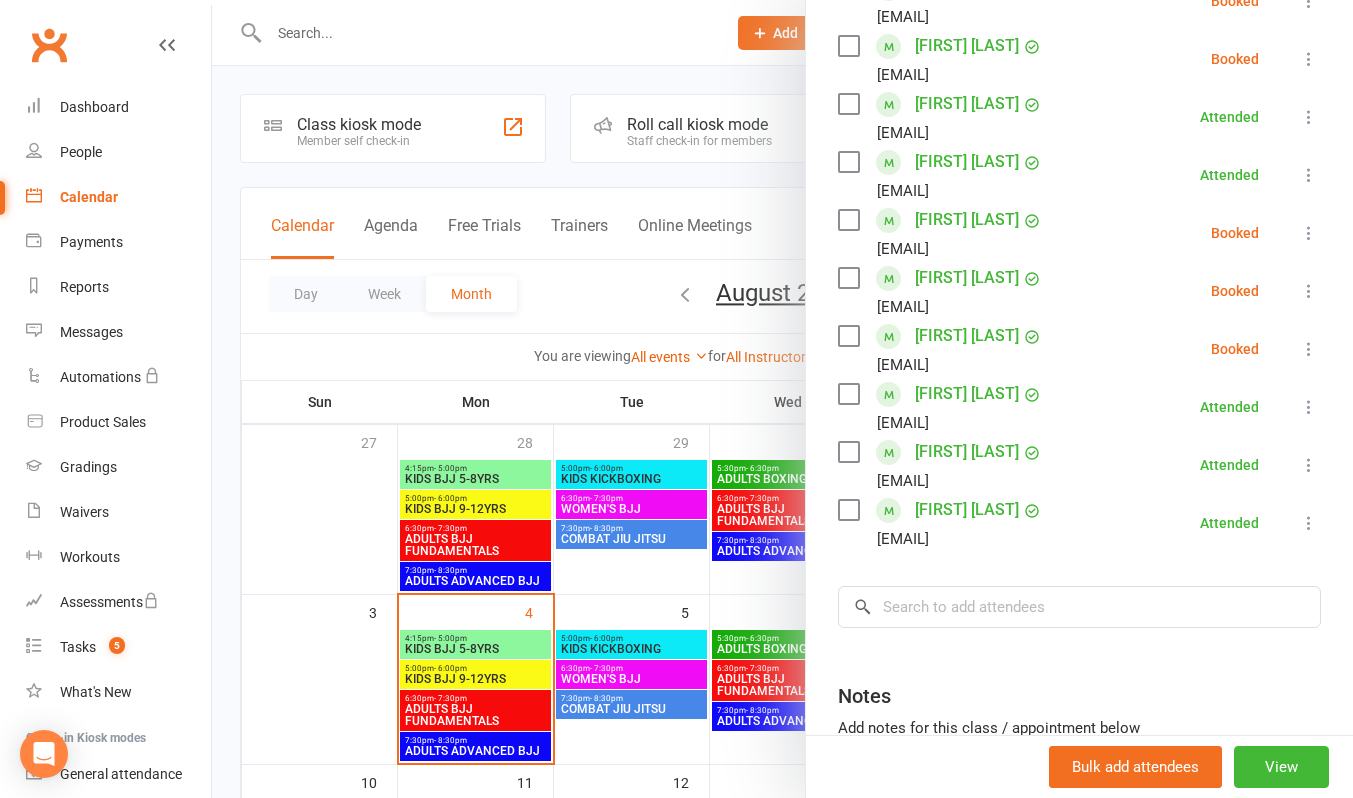 click at bounding box center [782, 399] 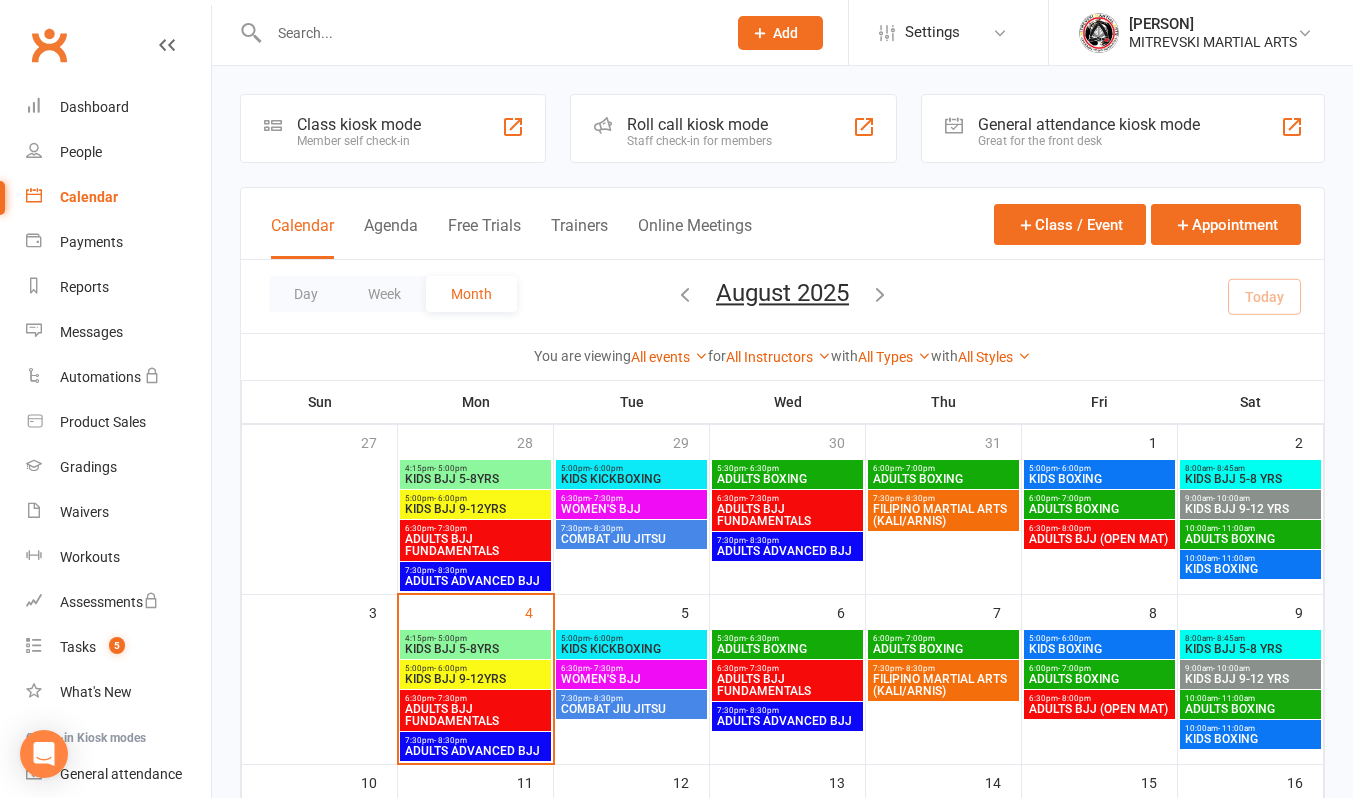 click on "KIDS BJJ 9-12YRS" at bounding box center [475, 679] 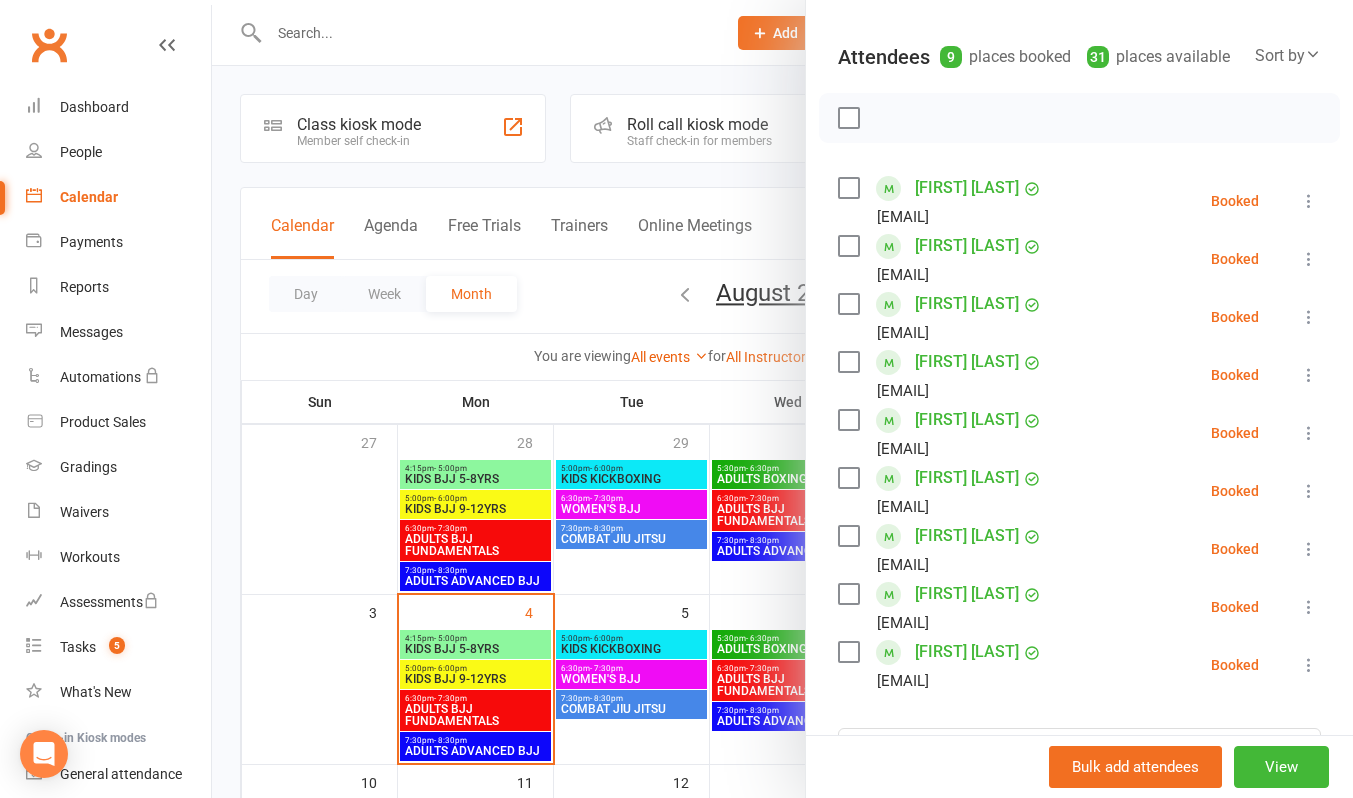 scroll, scrollTop: 300, scrollLeft: 0, axis: vertical 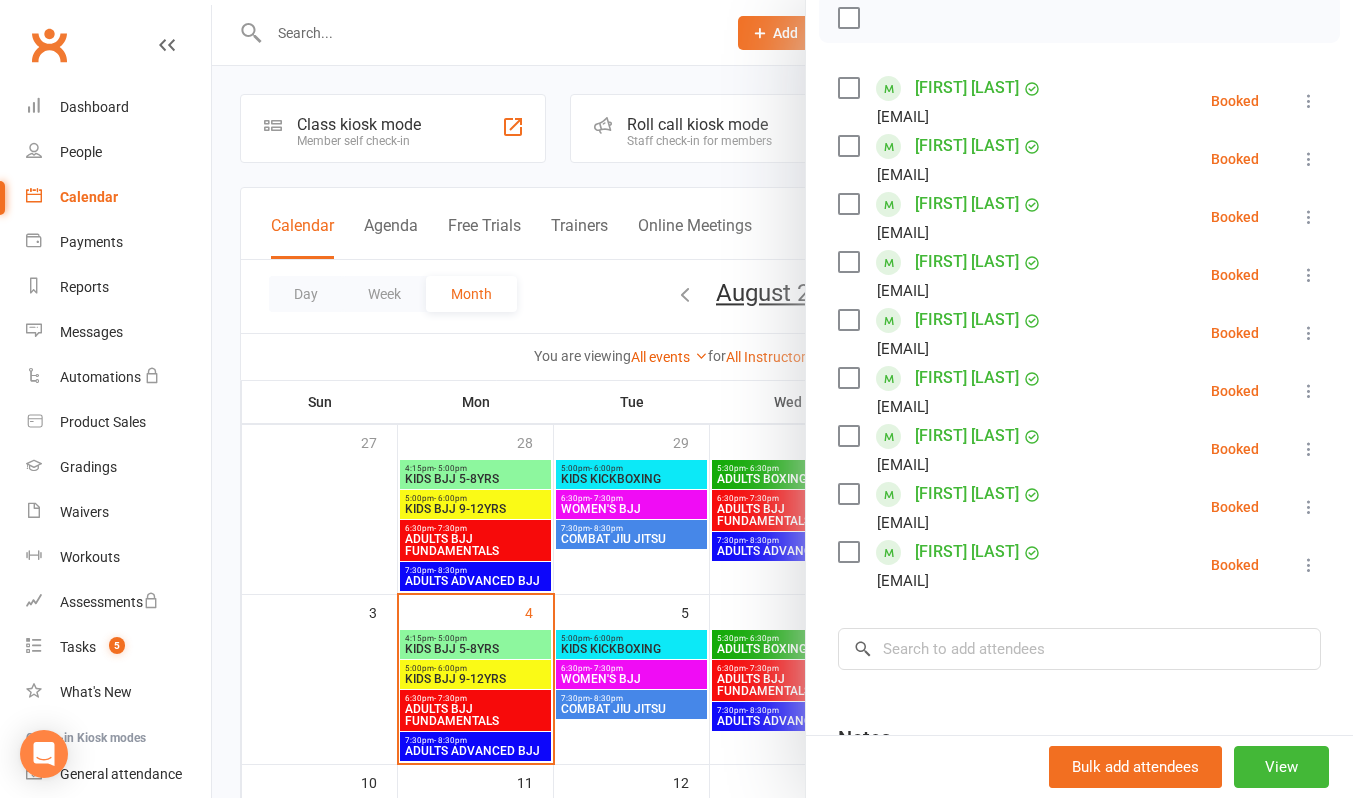 click at bounding box center (782, 399) 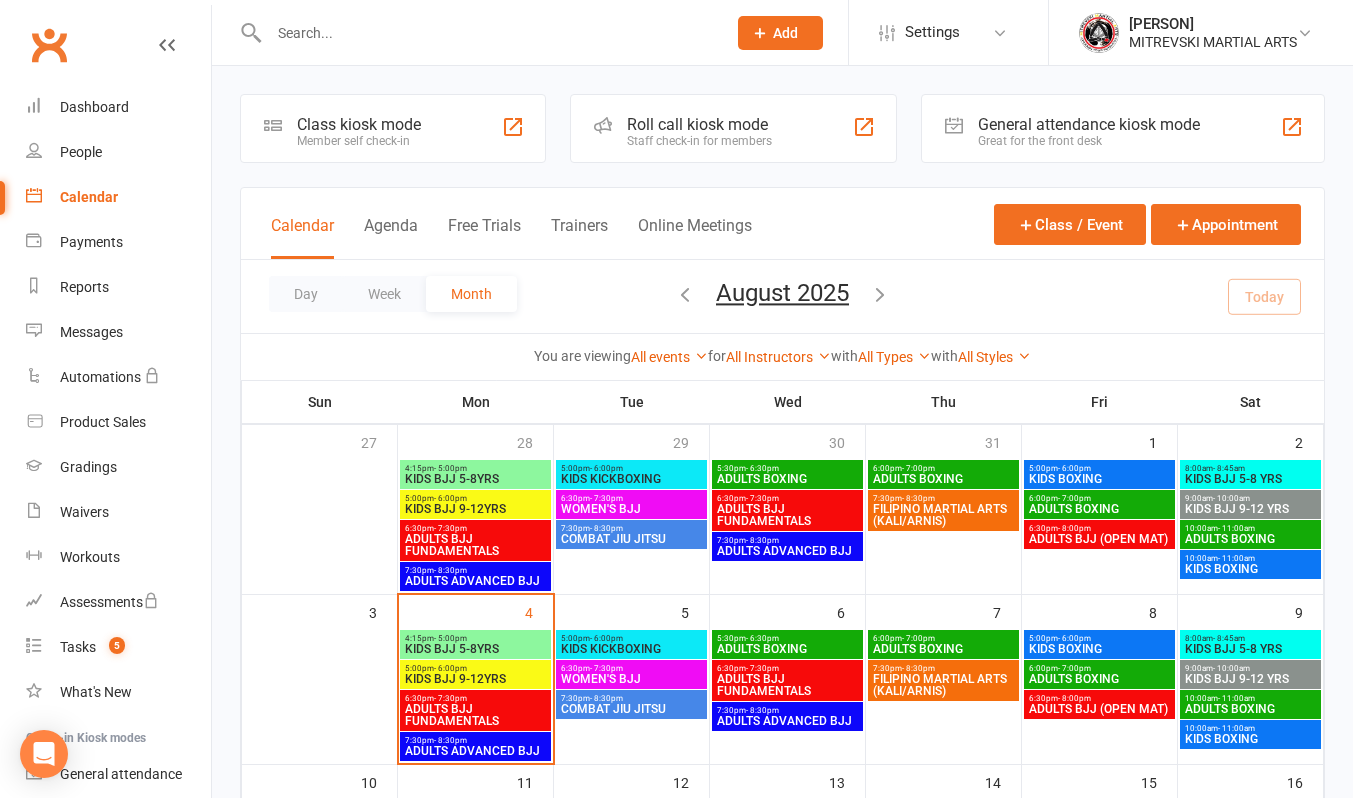 click on "KIDS BJJ 5-8YRS" at bounding box center [475, 649] 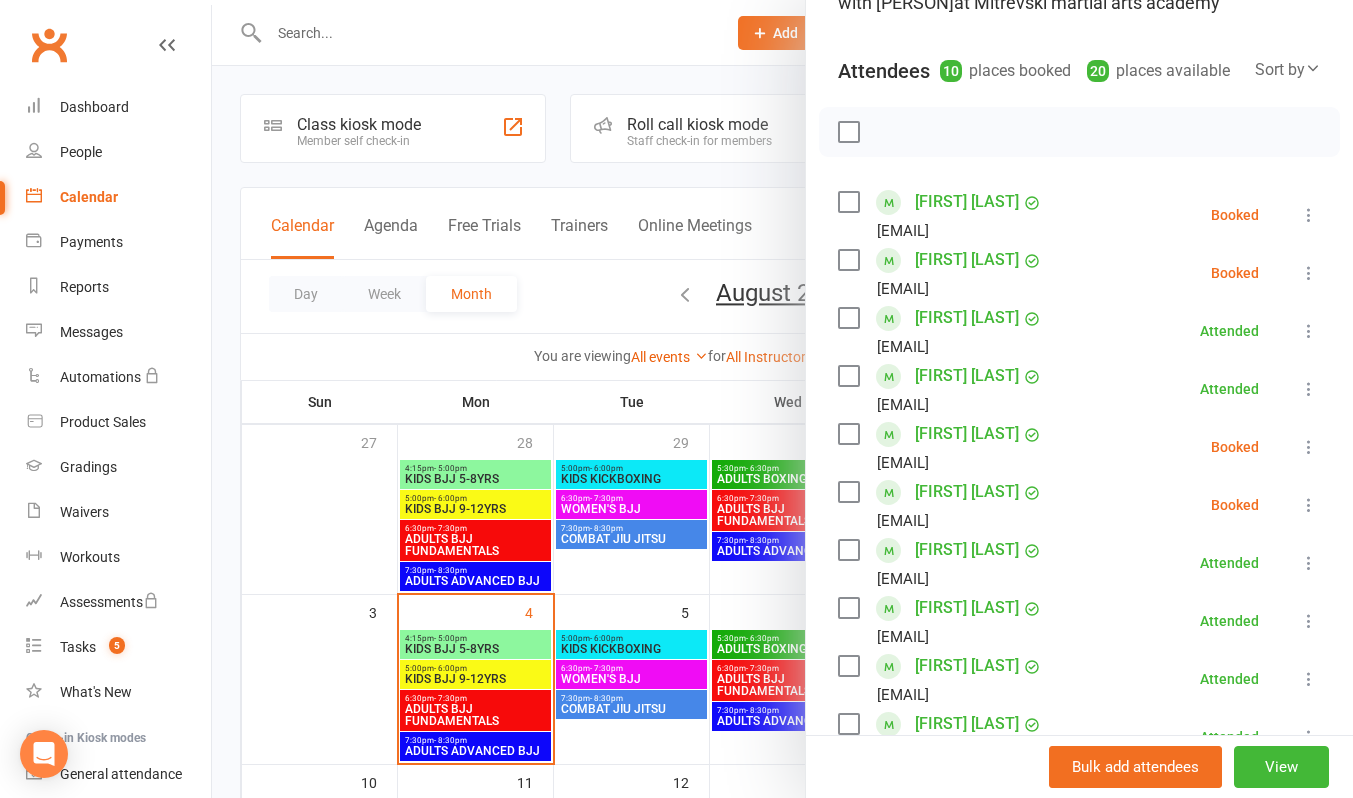 scroll, scrollTop: 300, scrollLeft: 0, axis: vertical 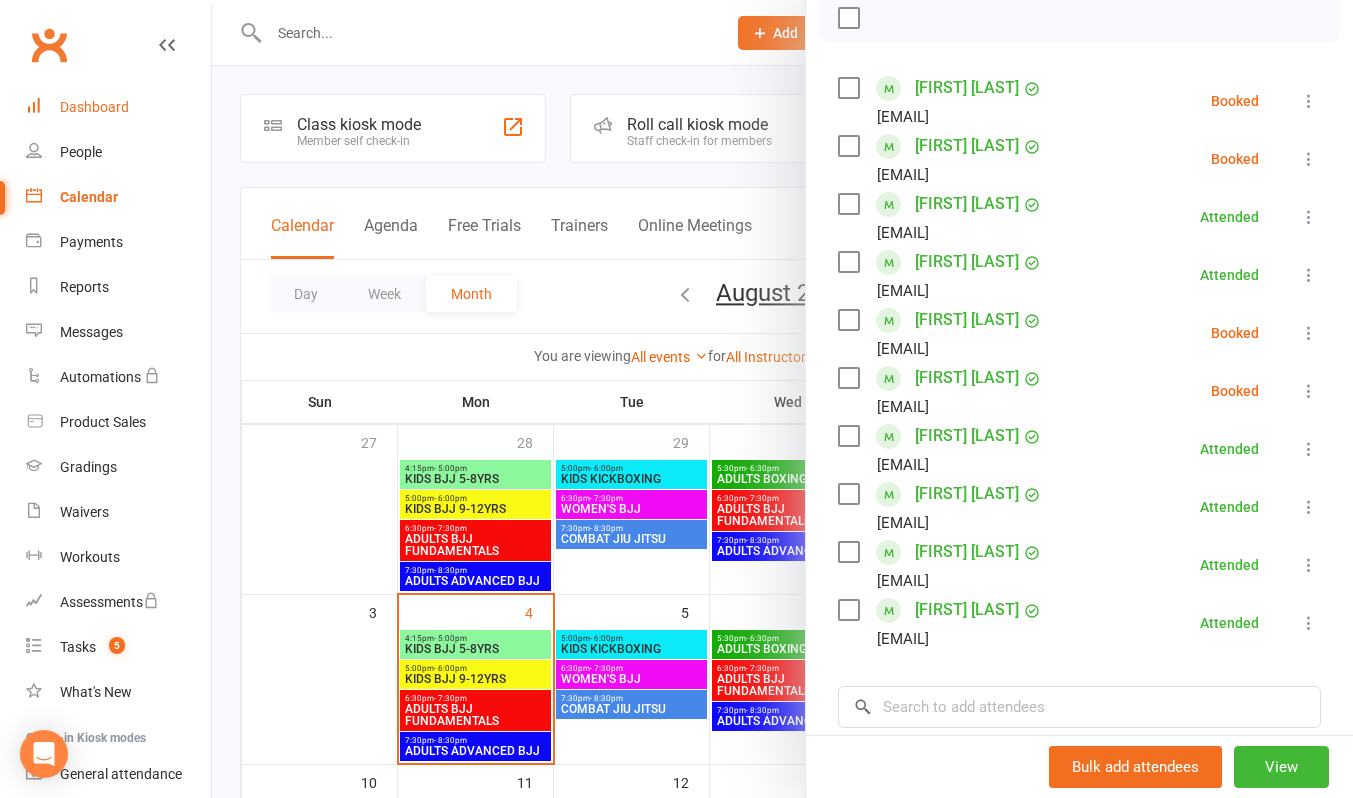 click on "Dashboard" at bounding box center [94, 107] 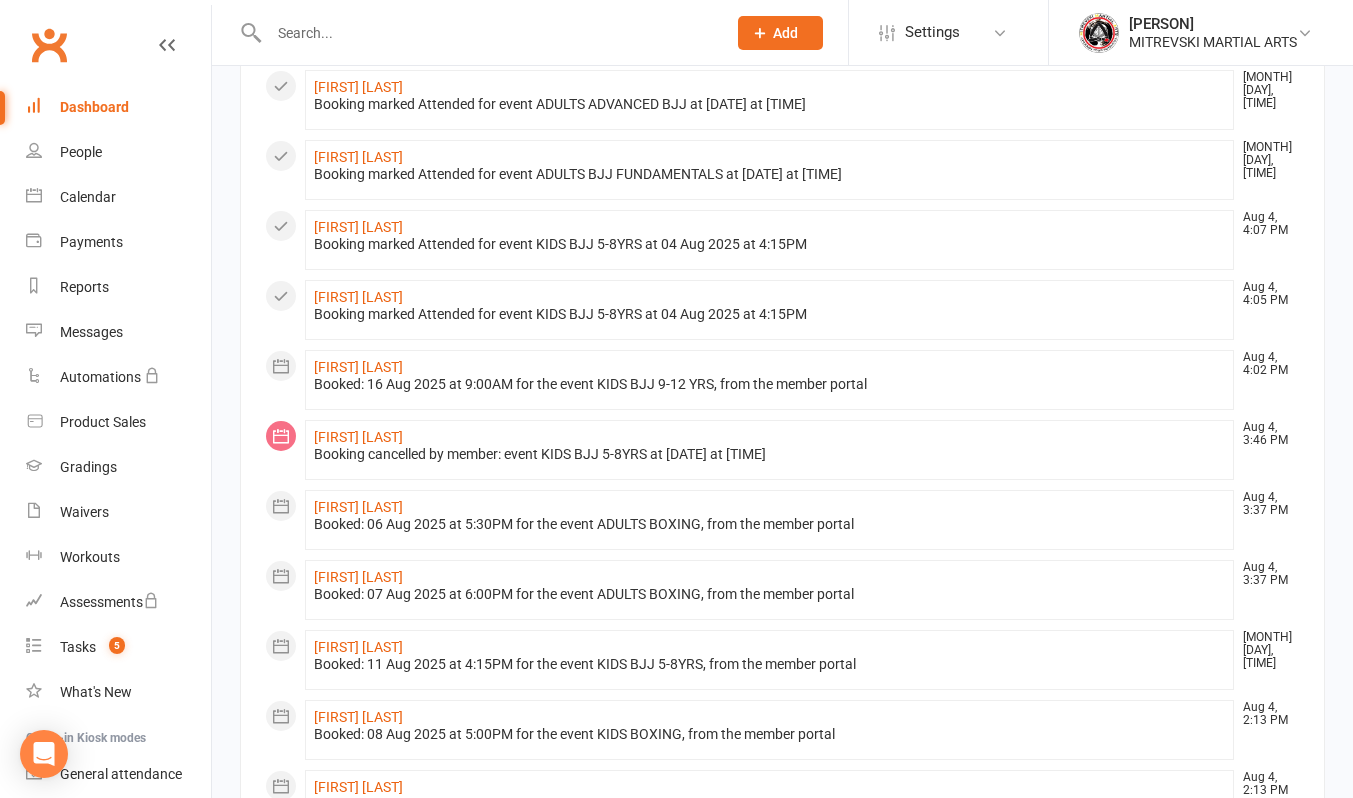 scroll, scrollTop: 950, scrollLeft: 0, axis: vertical 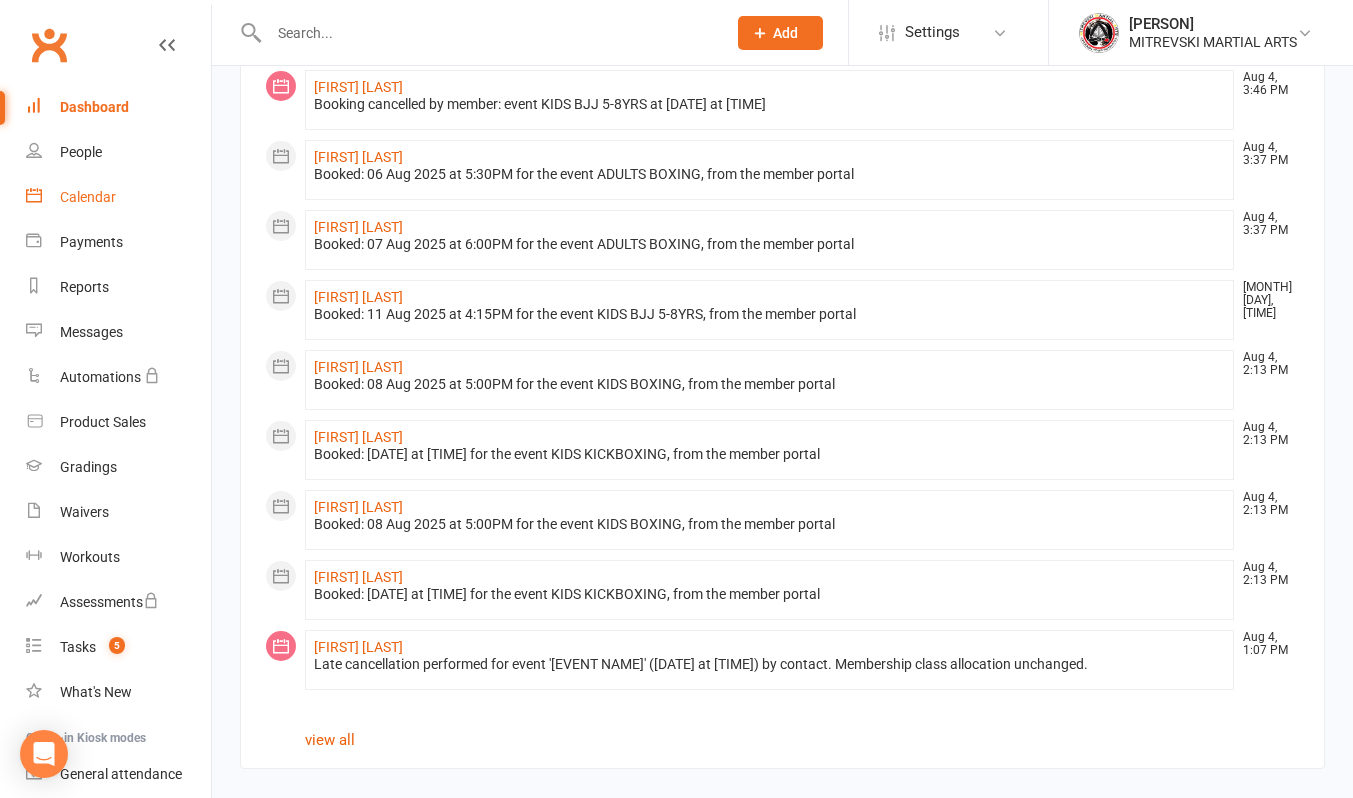 click on "Calendar" at bounding box center (118, 197) 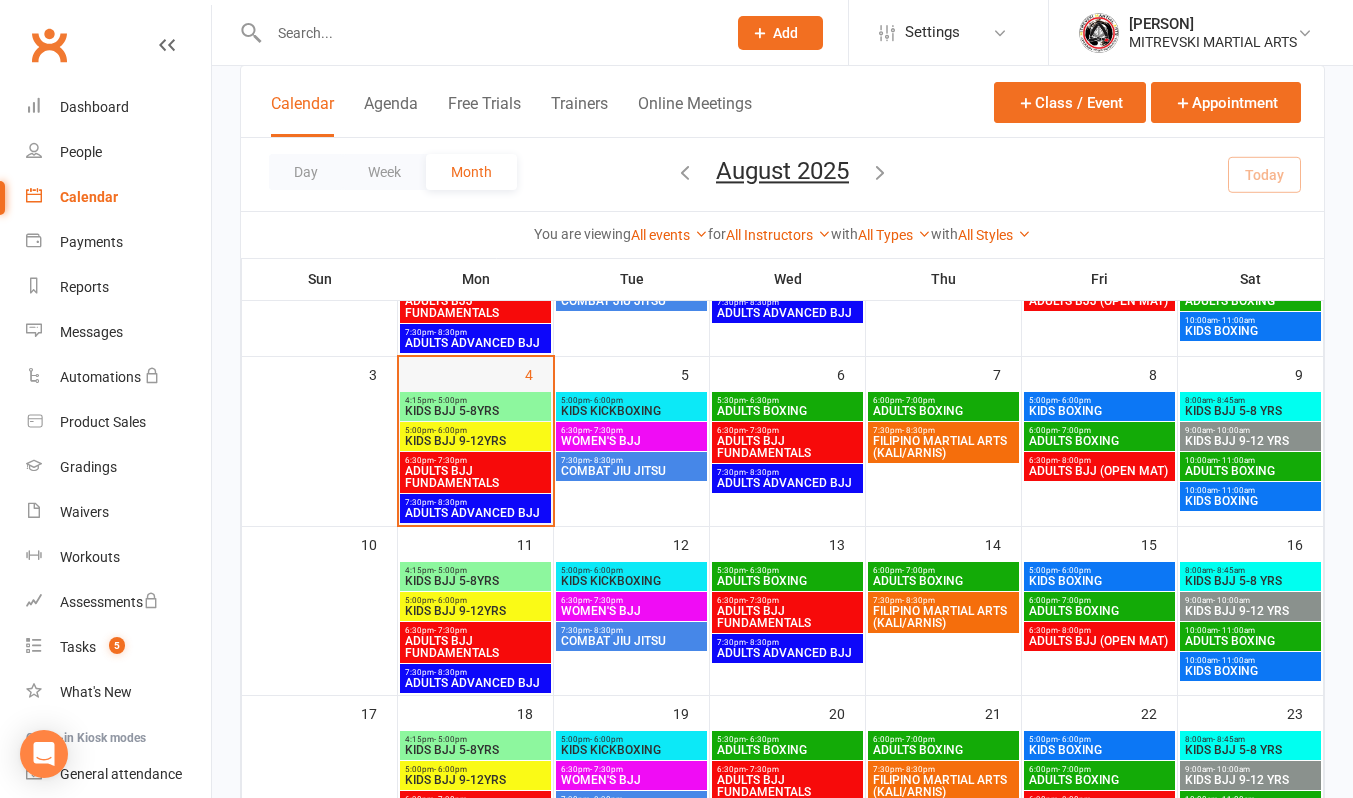 scroll, scrollTop: 200, scrollLeft: 0, axis: vertical 